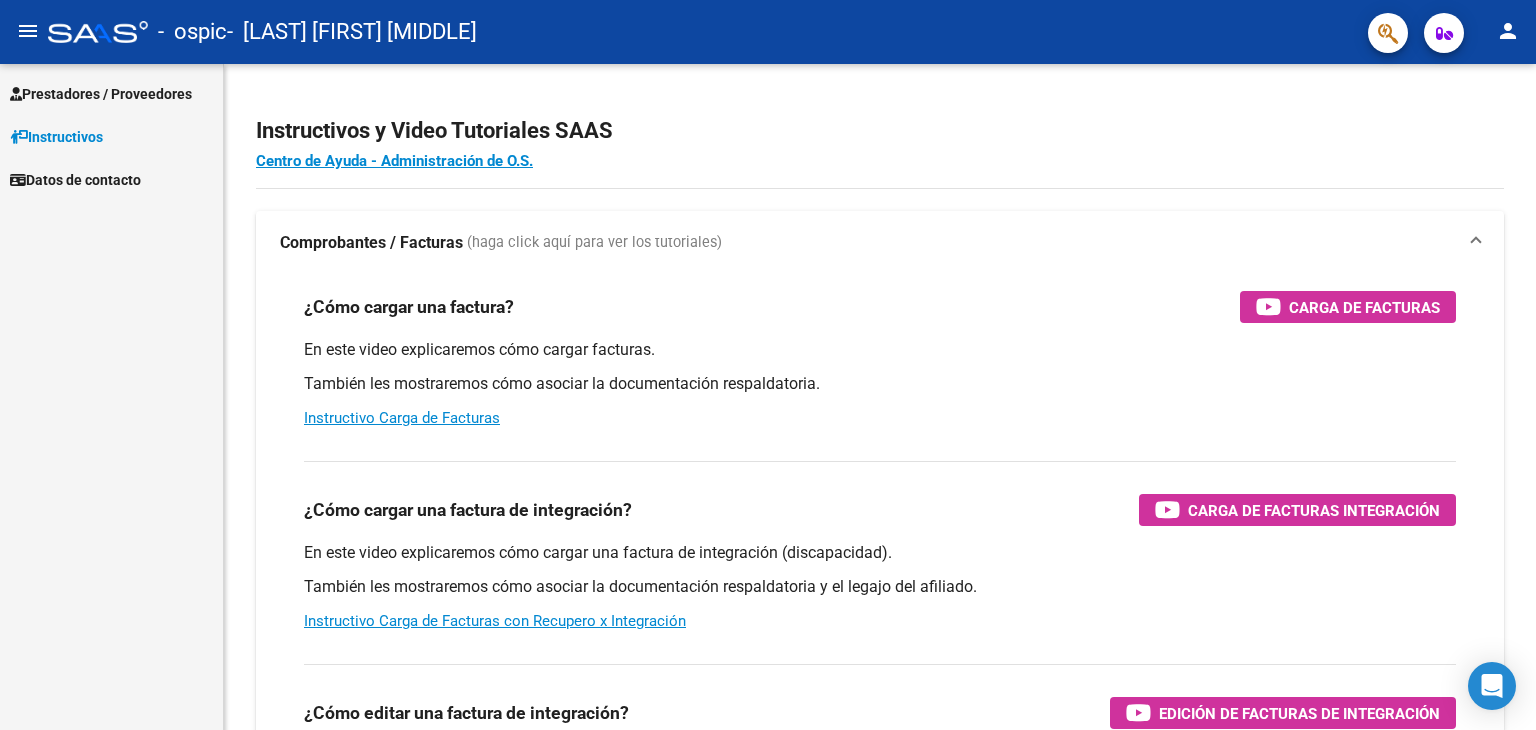 scroll, scrollTop: 0, scrollLeft: 0, axis: both 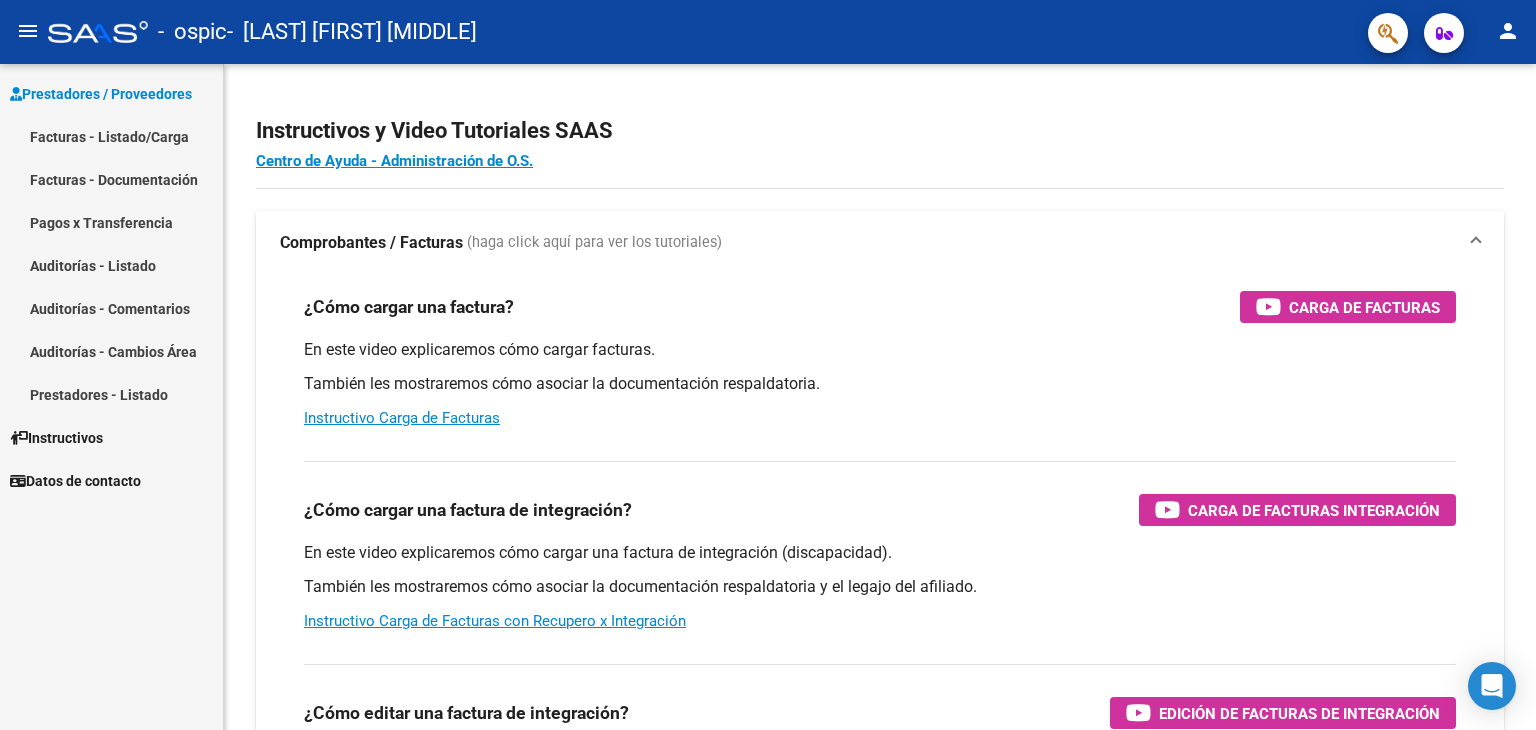 click on "Facturas - Listado/Carga" at bounding box center [111, 136] 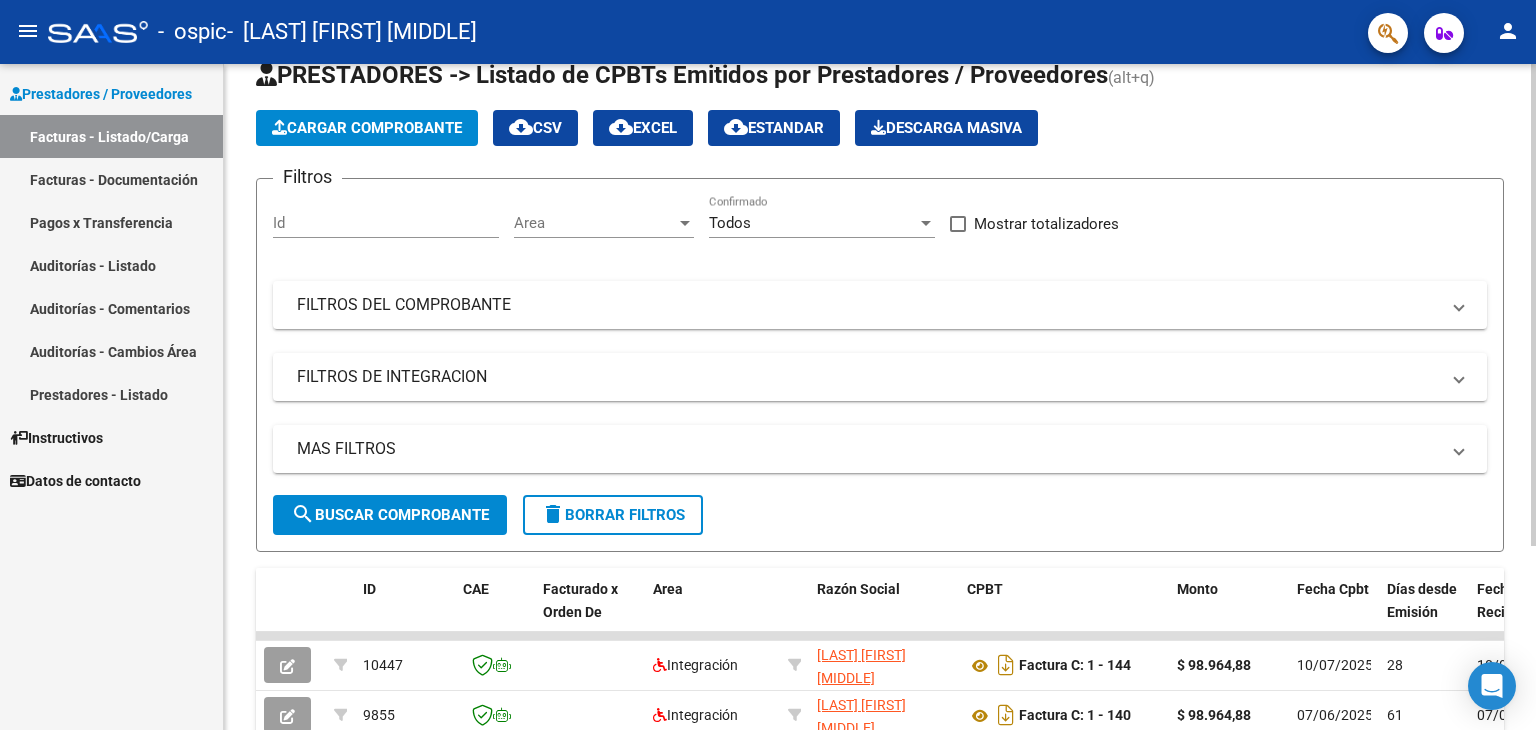 scroll, scrollTop: 200, scrollLeft: 0, axis: vertical 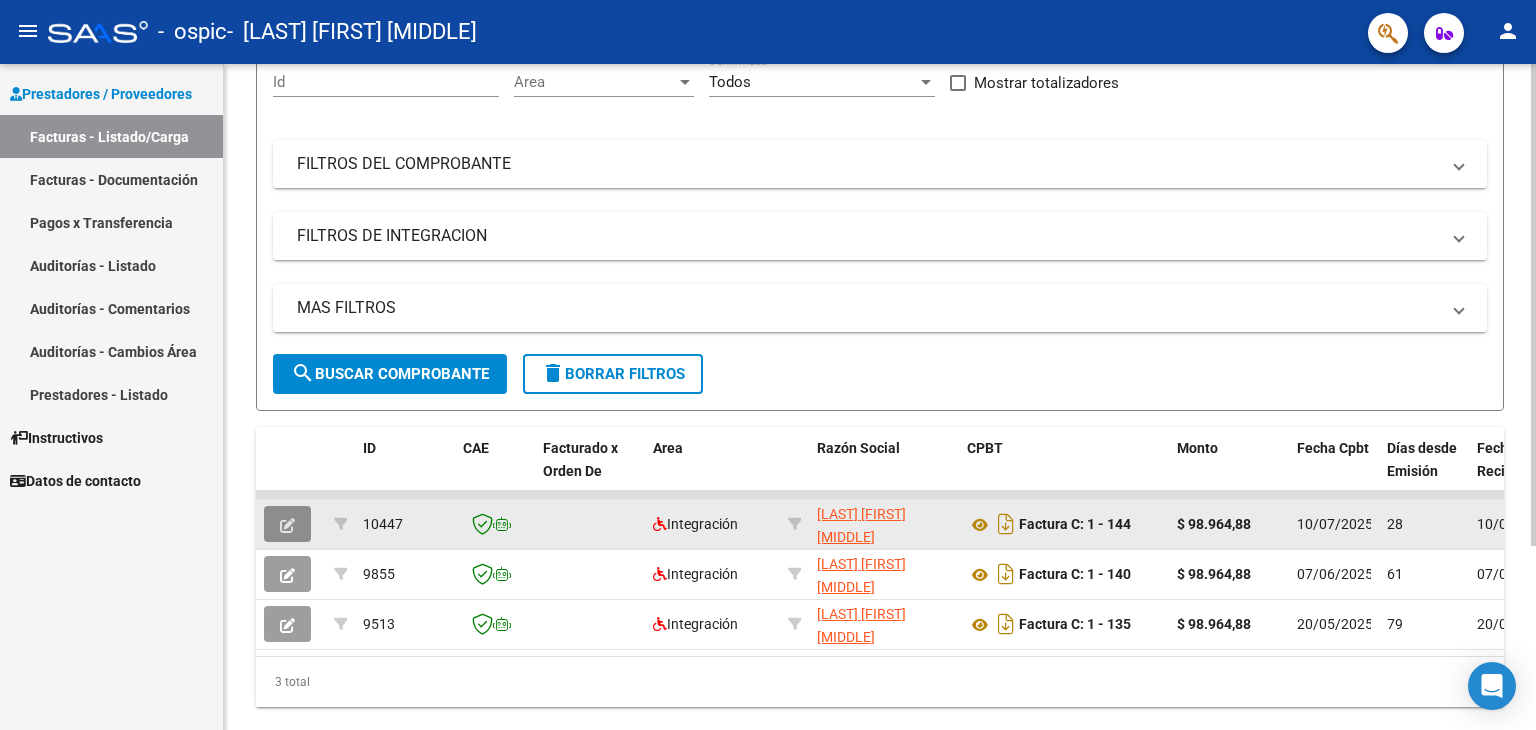 click 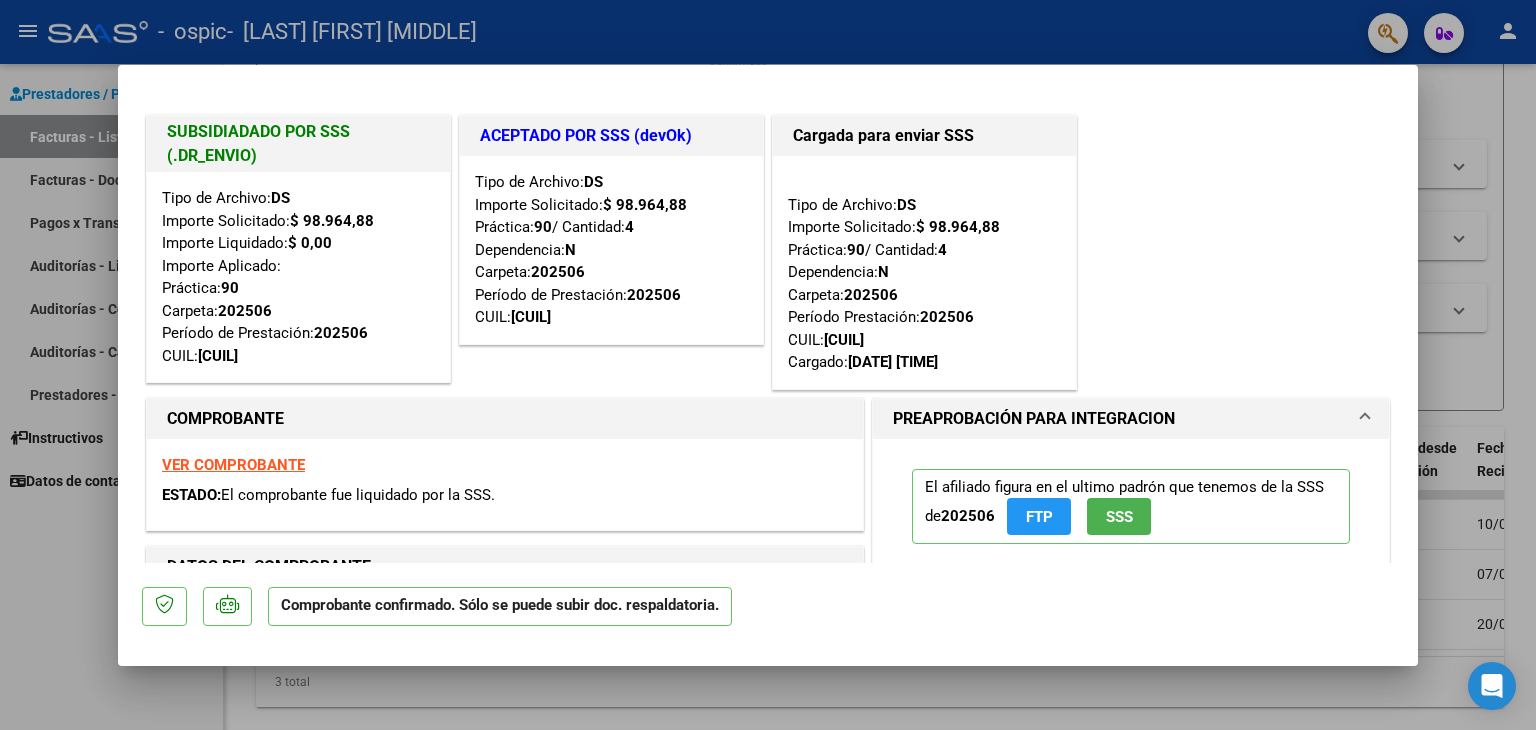 click on "VER COMPROBANTE" at bounding box center (233, 465) 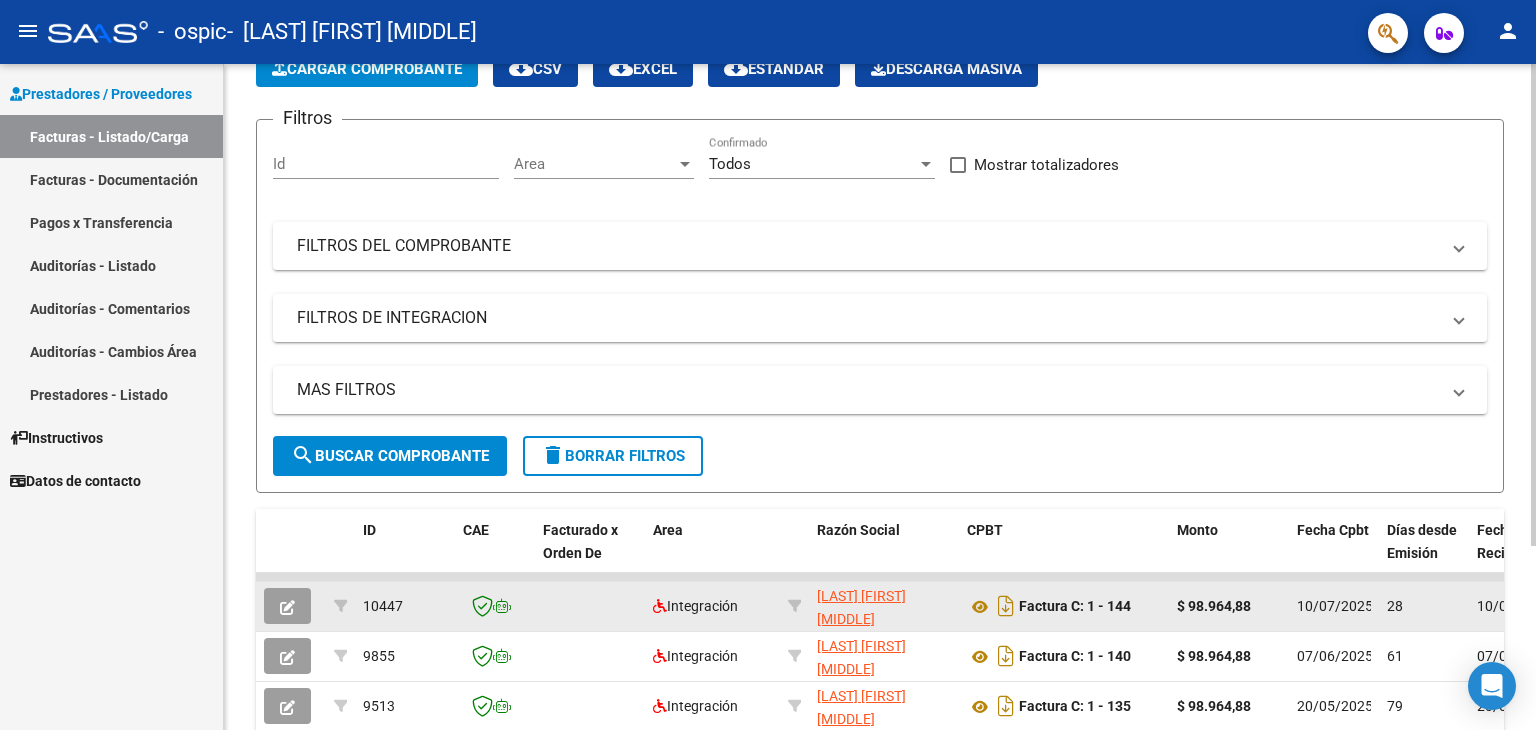 scroll, scrollTop: 0, scrollLeft: 0, axis: both 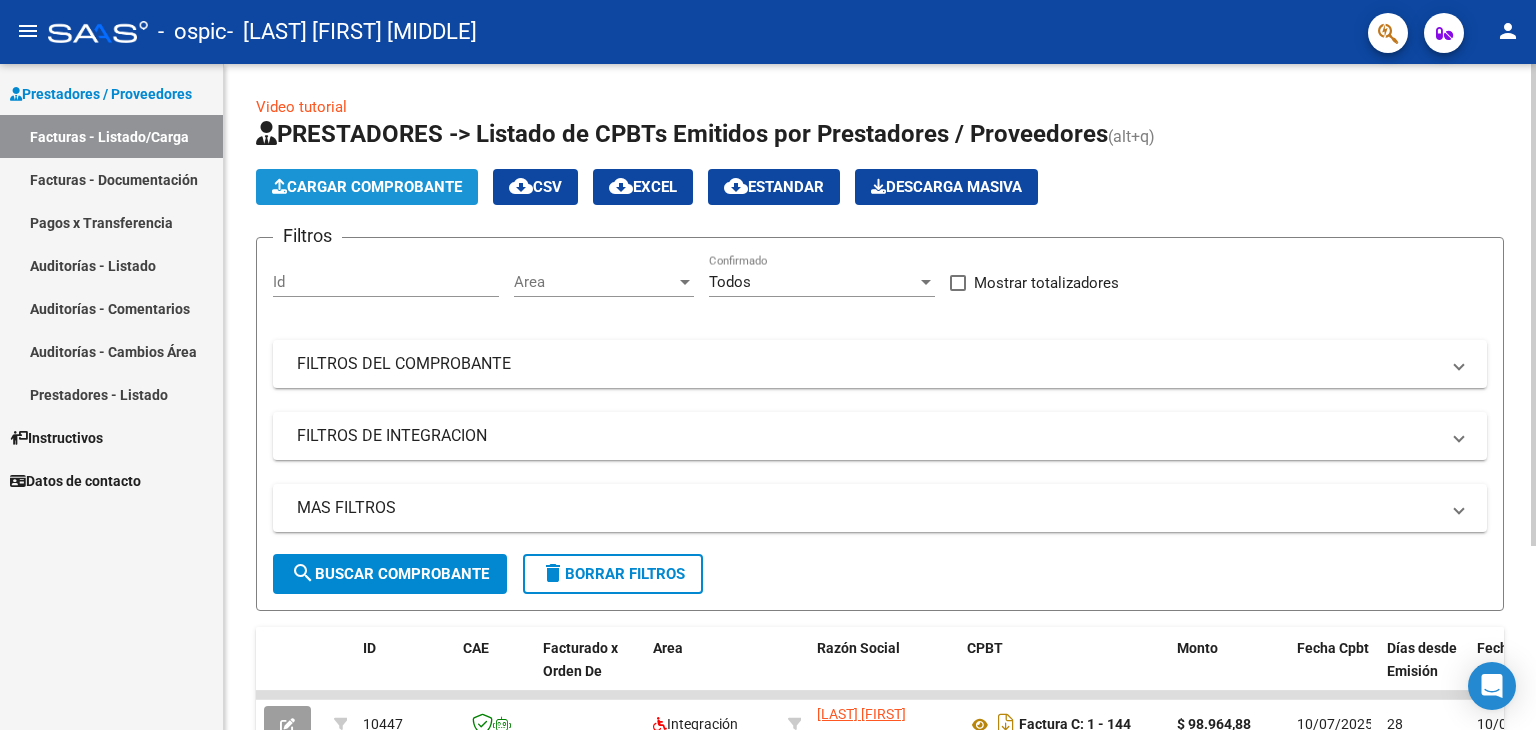 click on "Cargar Comprobante" 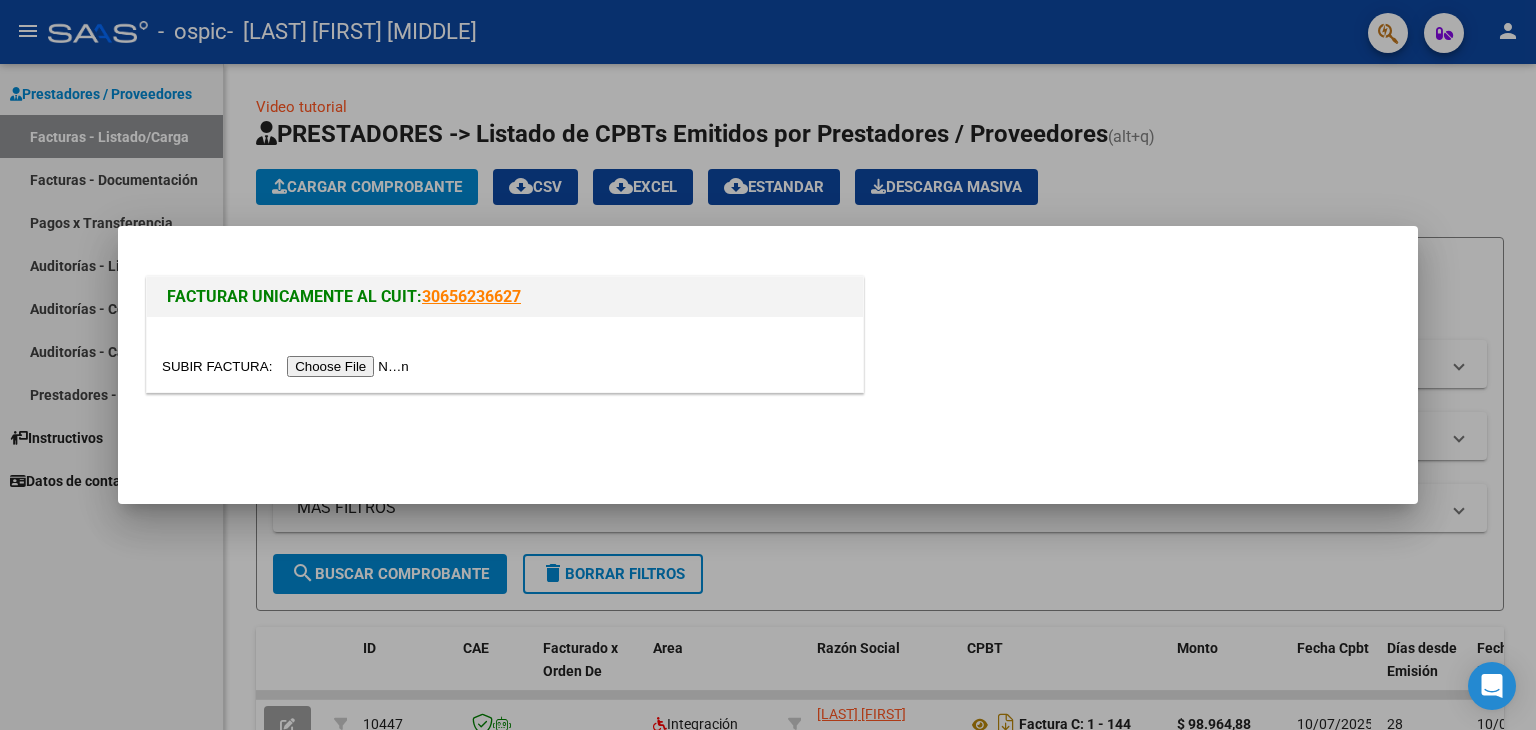 click at bounding box center (288, 366) 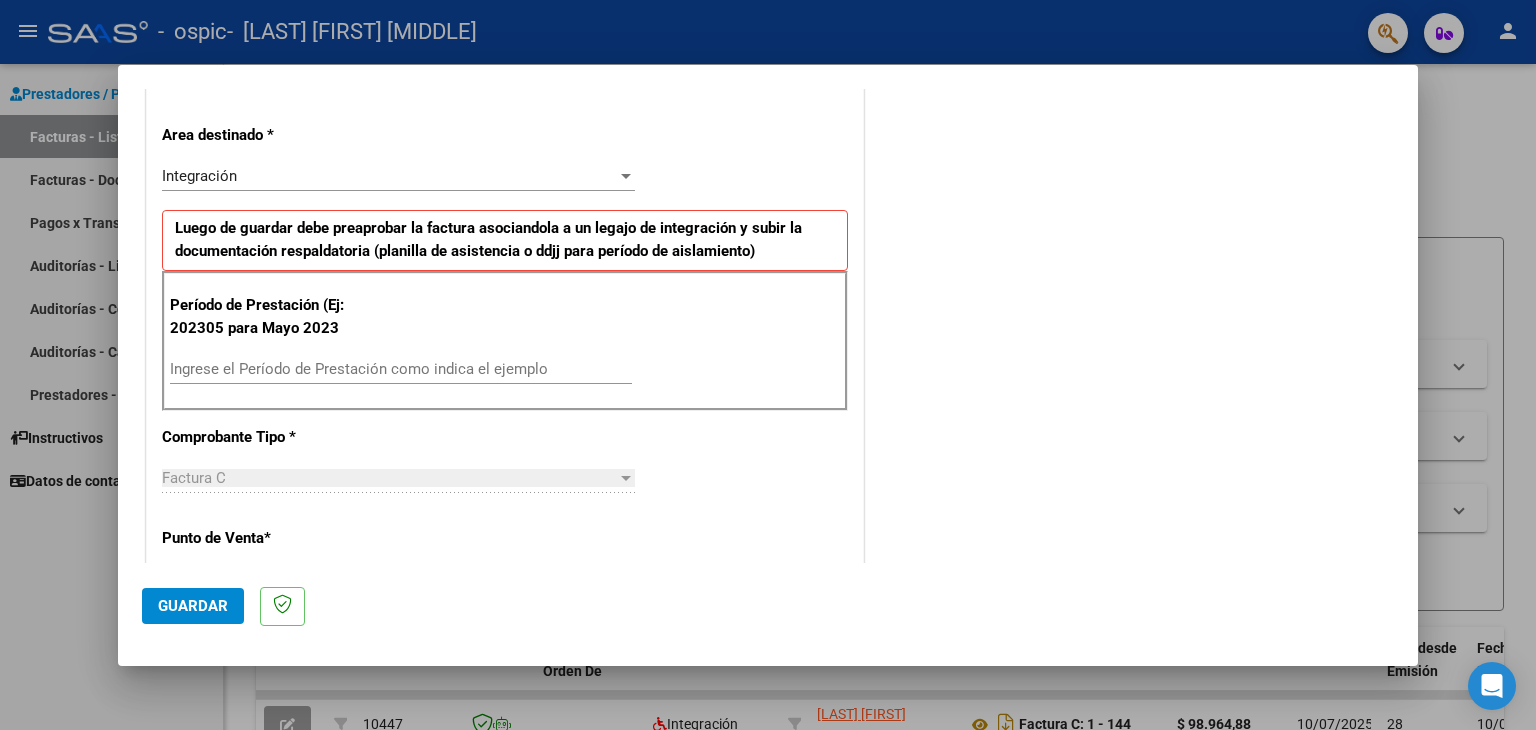 scroll, scrollTop: 400, scrollLeft: 0, axis: vertical 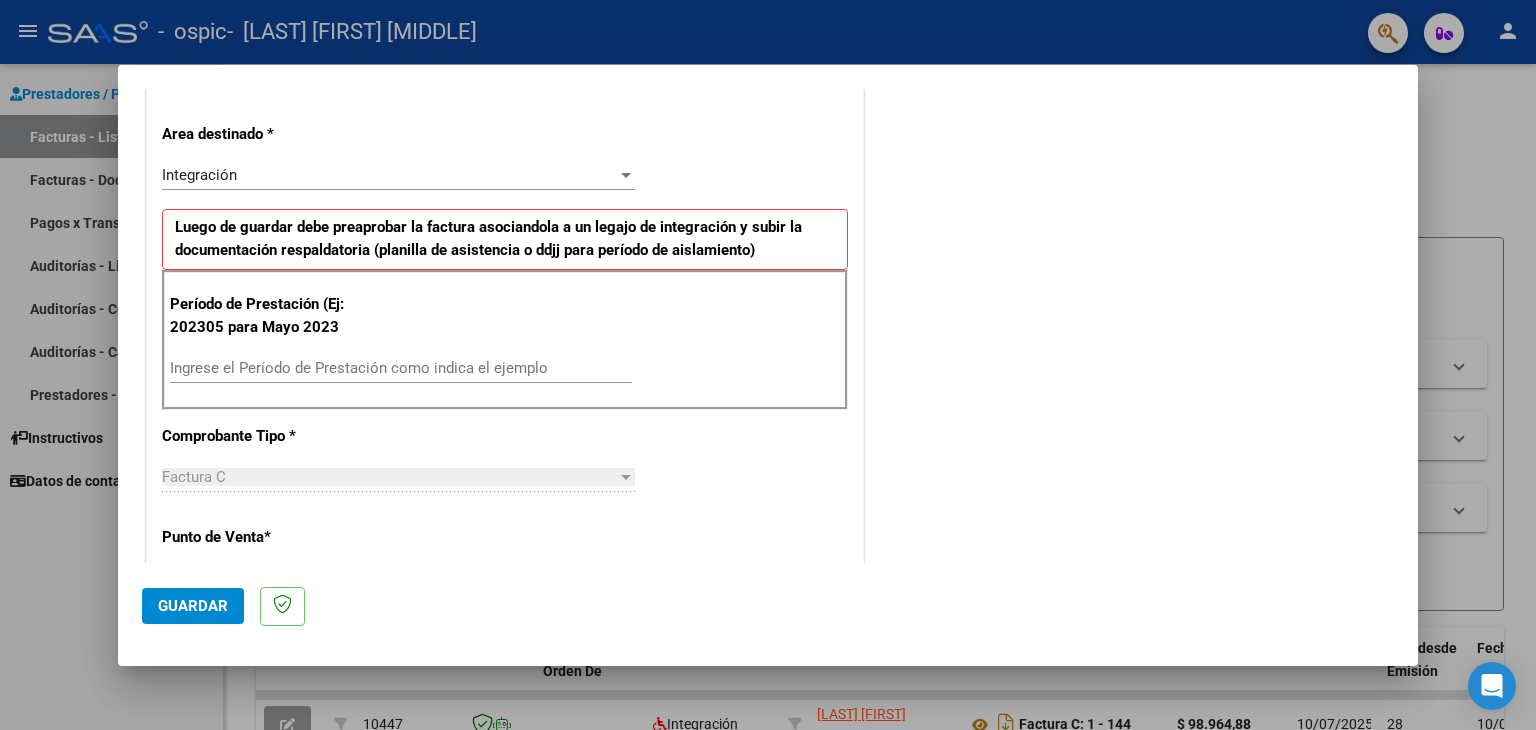 click on "Ingrese el Período de Prestación como indica el ejemplo" at bounding box center (401, 368) 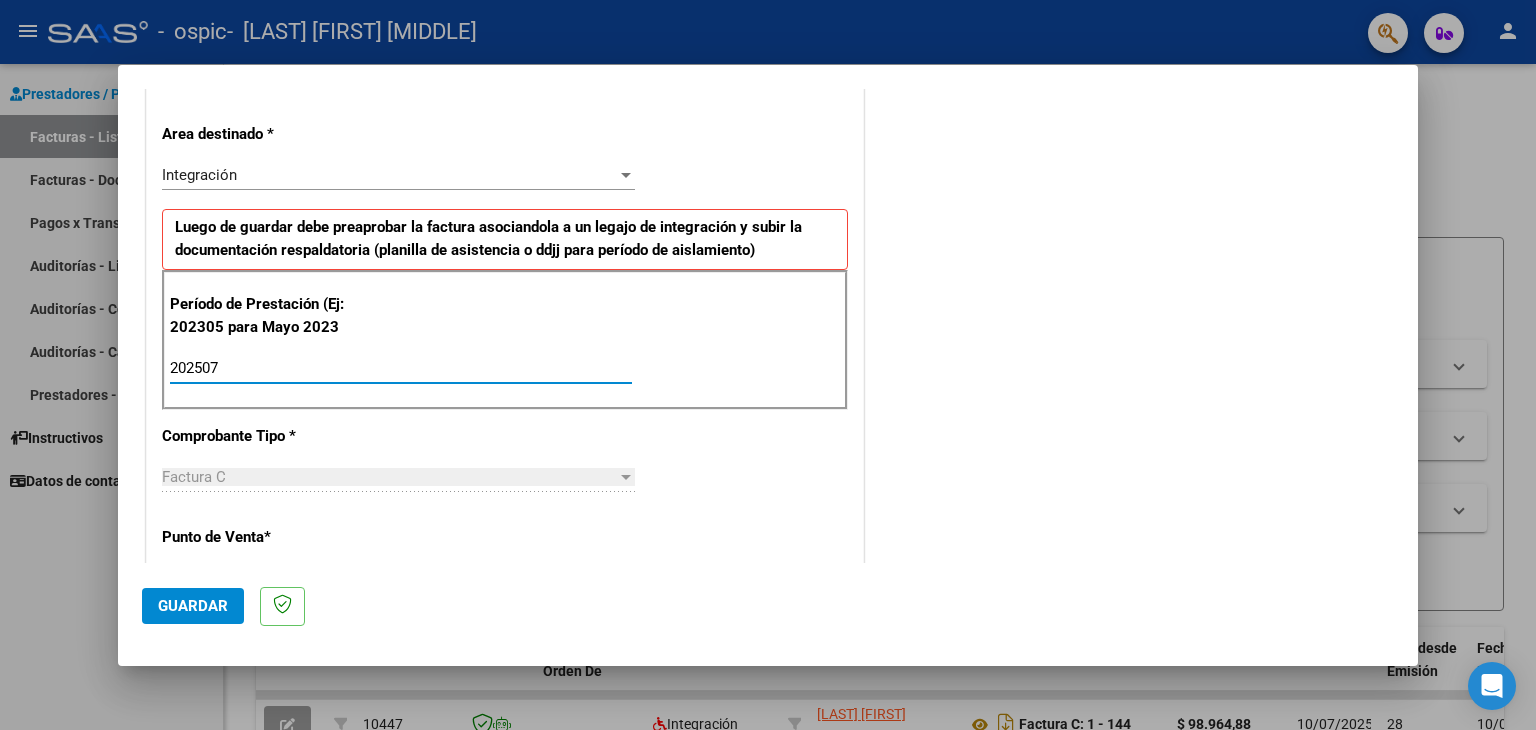 type on "202507" 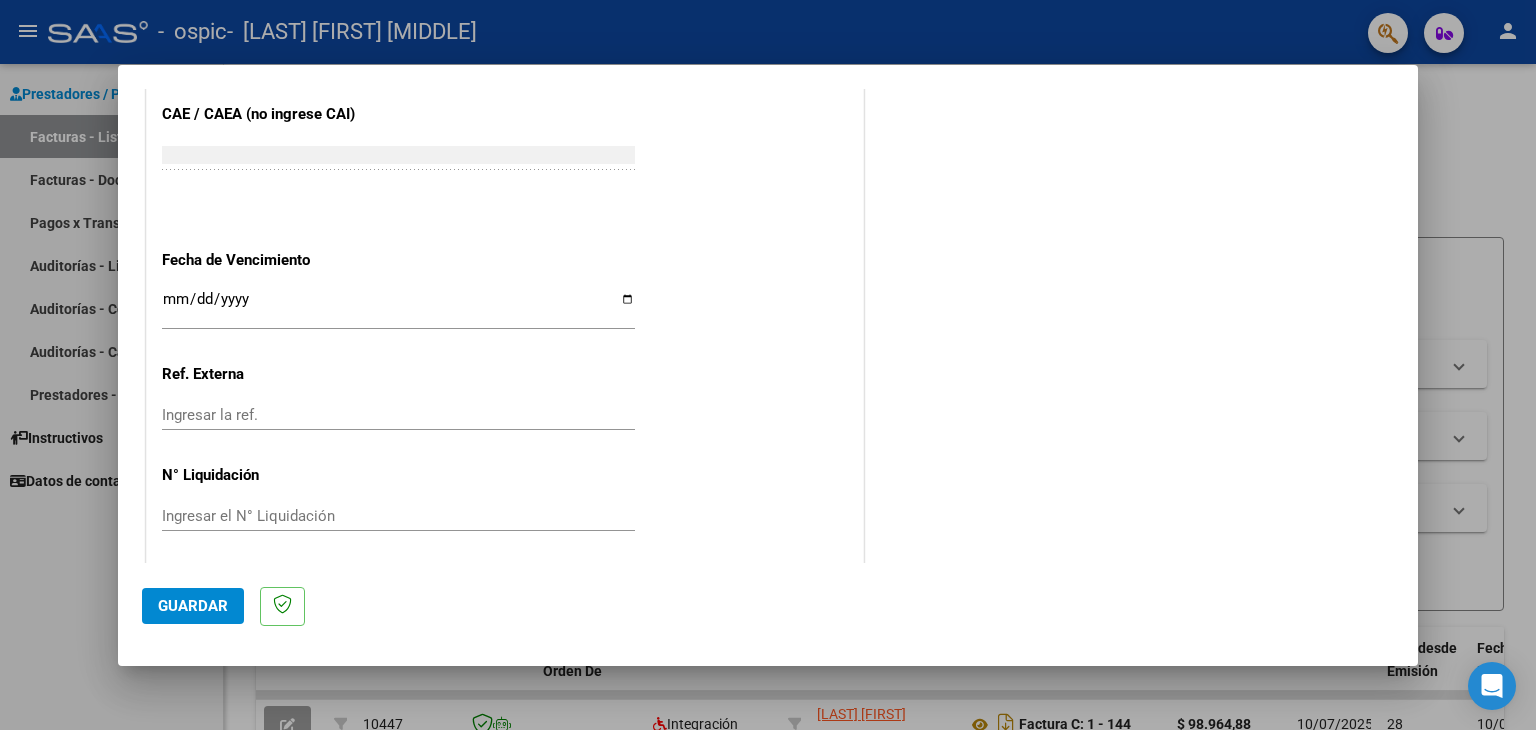scroll, scrollTop: 1245, scrollLeft: 0, axis: vertical 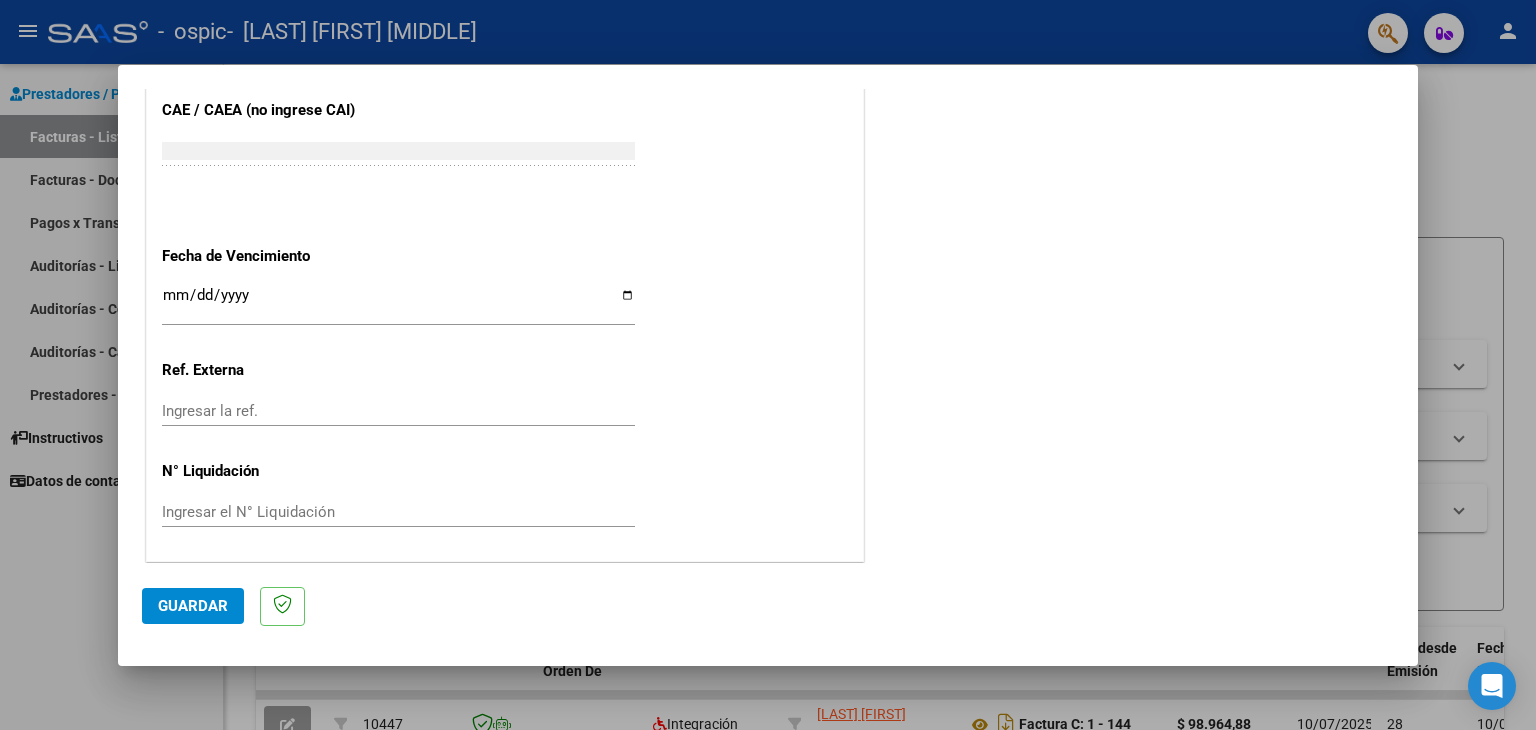 click on "CUIT  *   27-40311479-6 Ingresar CUIT  ANALISIS PRESTADOR  Area destinado * Integración Seleccionar Area Luego de guardar debe preaprobar la factura asociandola a un legajo de integración y subir la documentación respaldatoria (planilla de asistencia o ddjj para período de aislamiento)  Período de Prestación (Ej: 202305 para Mayo 2023    202507 Ingrese el Período de Prestación como indica el ejemplo   Comprobante Tipo * Factura C Seleccionar Tipo Punto de Venta  *   1 Ingresar el Nro.  Número  *   148 Ingresar el Nro.  Monto  *   $ 98.964,88 Ingresar el monto  Fecha del Cpbt.  *   2025-08-07 Ingresar la fecha  CAE / CAEA (no ingrese CAI)    75326333246227 Ingresar el CAE o CAEA (no ingrese CAI)  Fecha de Vencimiento    Ingresar la fecha  Ref. Externa    Ingresar la ref.  N° Liquidación    Ingresar el N° Liquidación" at bounding box center [505, -173] 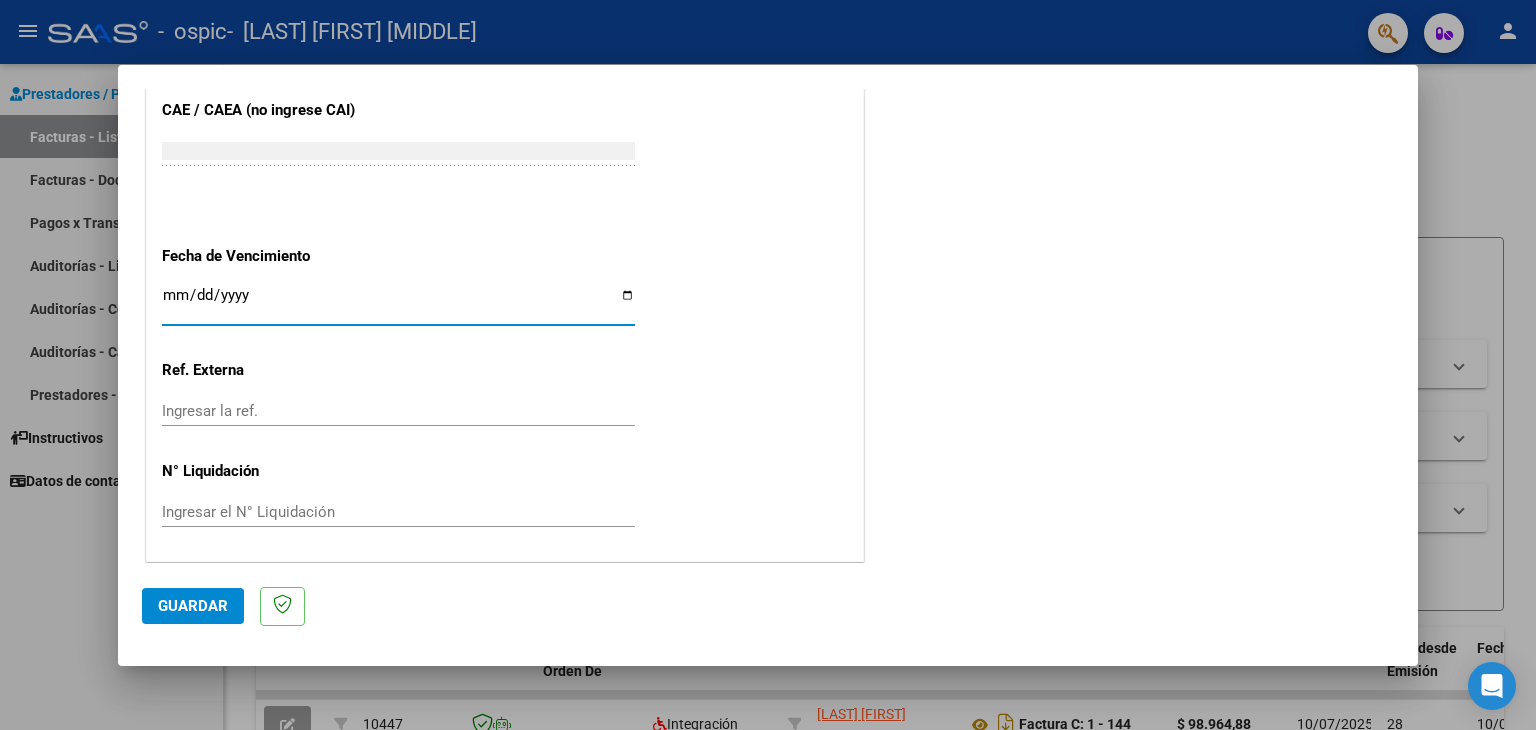 click on "Ingresar la fecha" at bounding box center [398, 303] 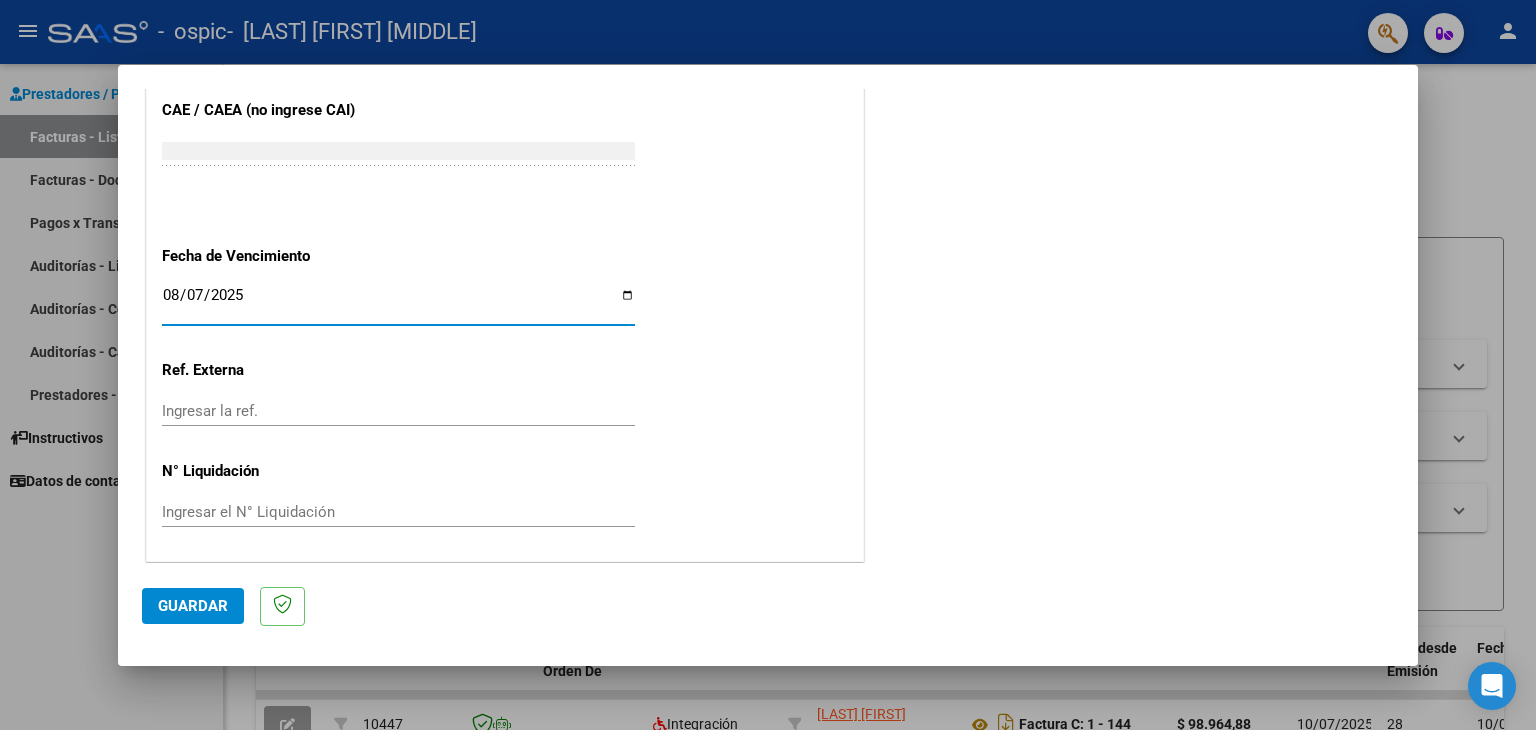 type on "2025-08-07" 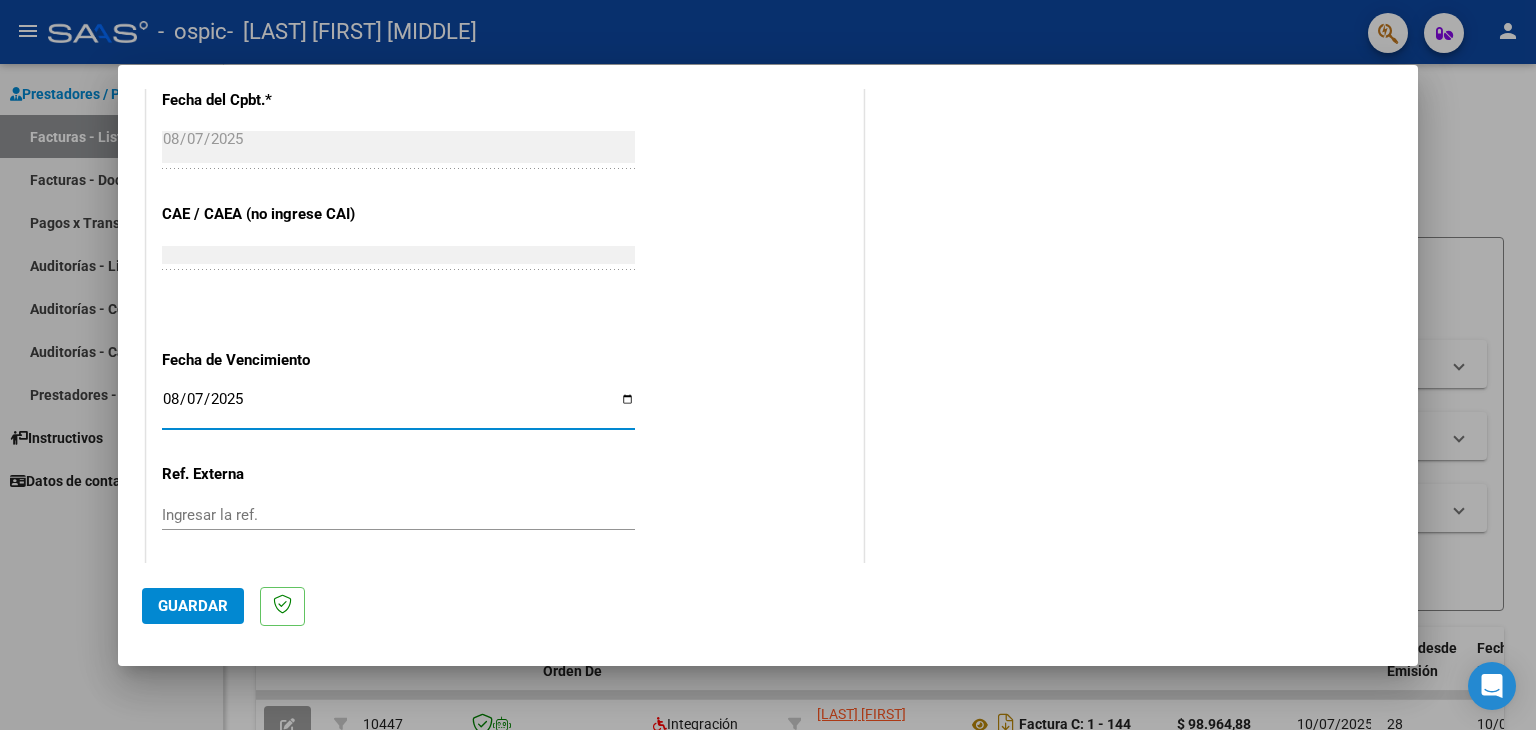 scroll, scrollTop: 1145, scrollLeft: 0, axis: vertical 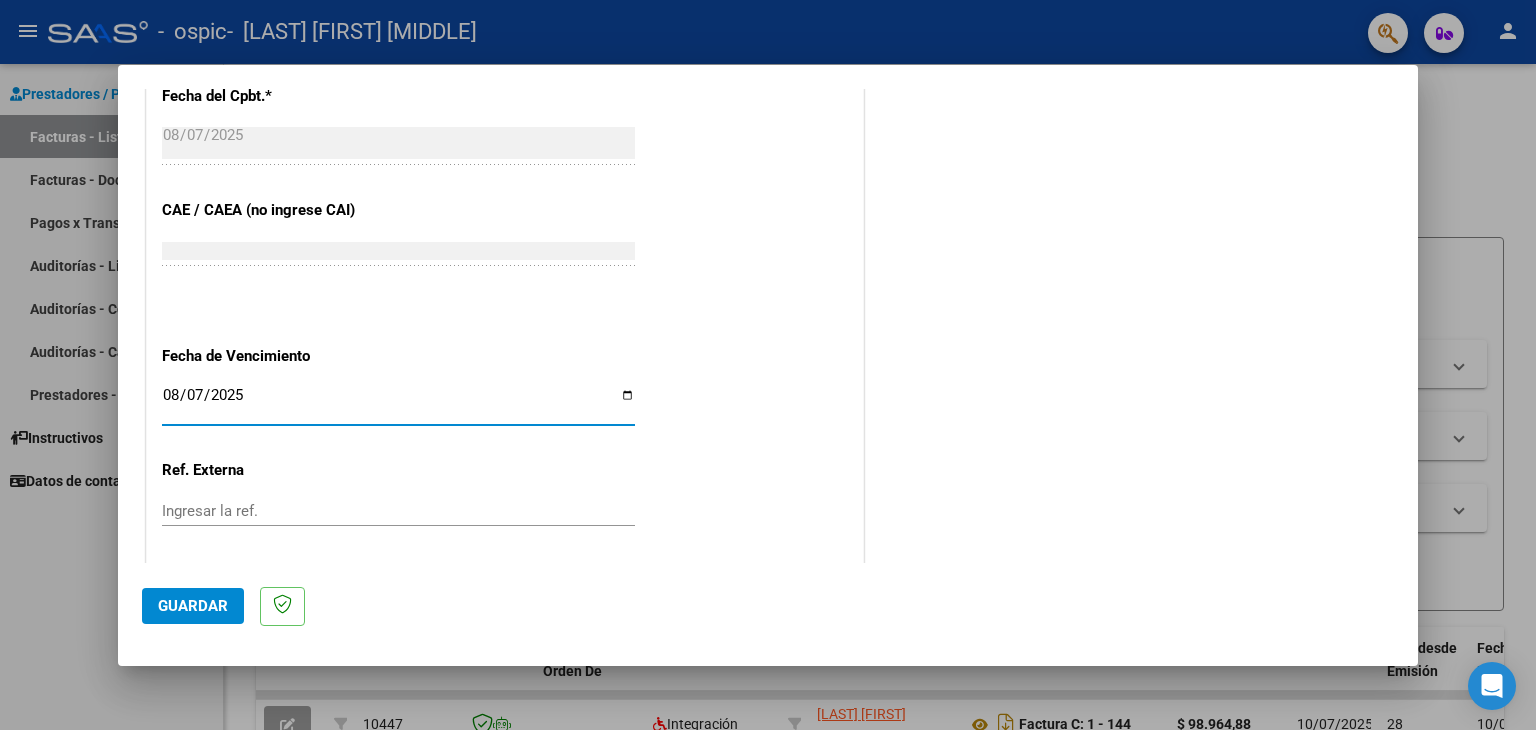 click on "Guardar" 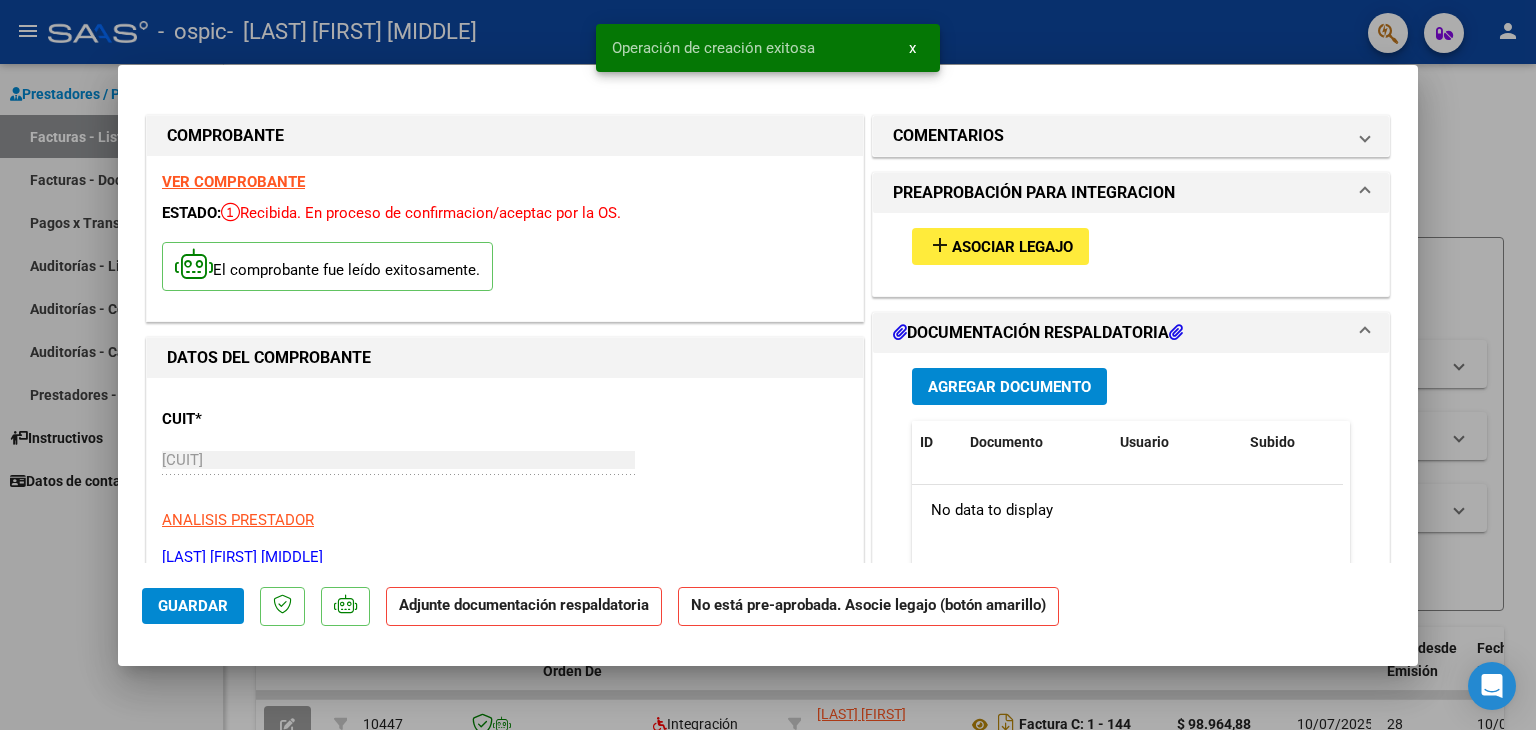 scroll, scrollTop: 0, scrollLeft: 0, axis: both 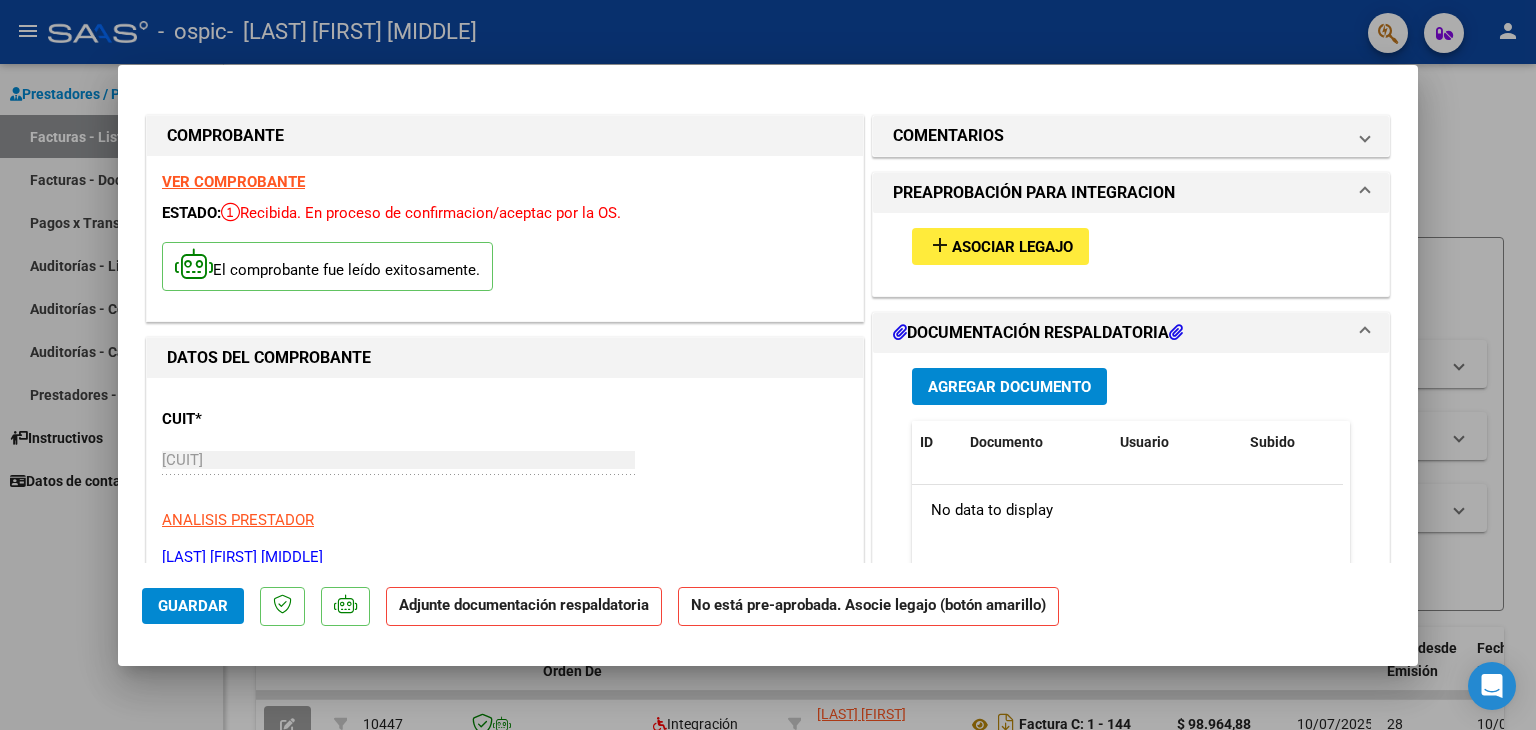 click on "Agregar Documento" at bounding box center (1009, 387) 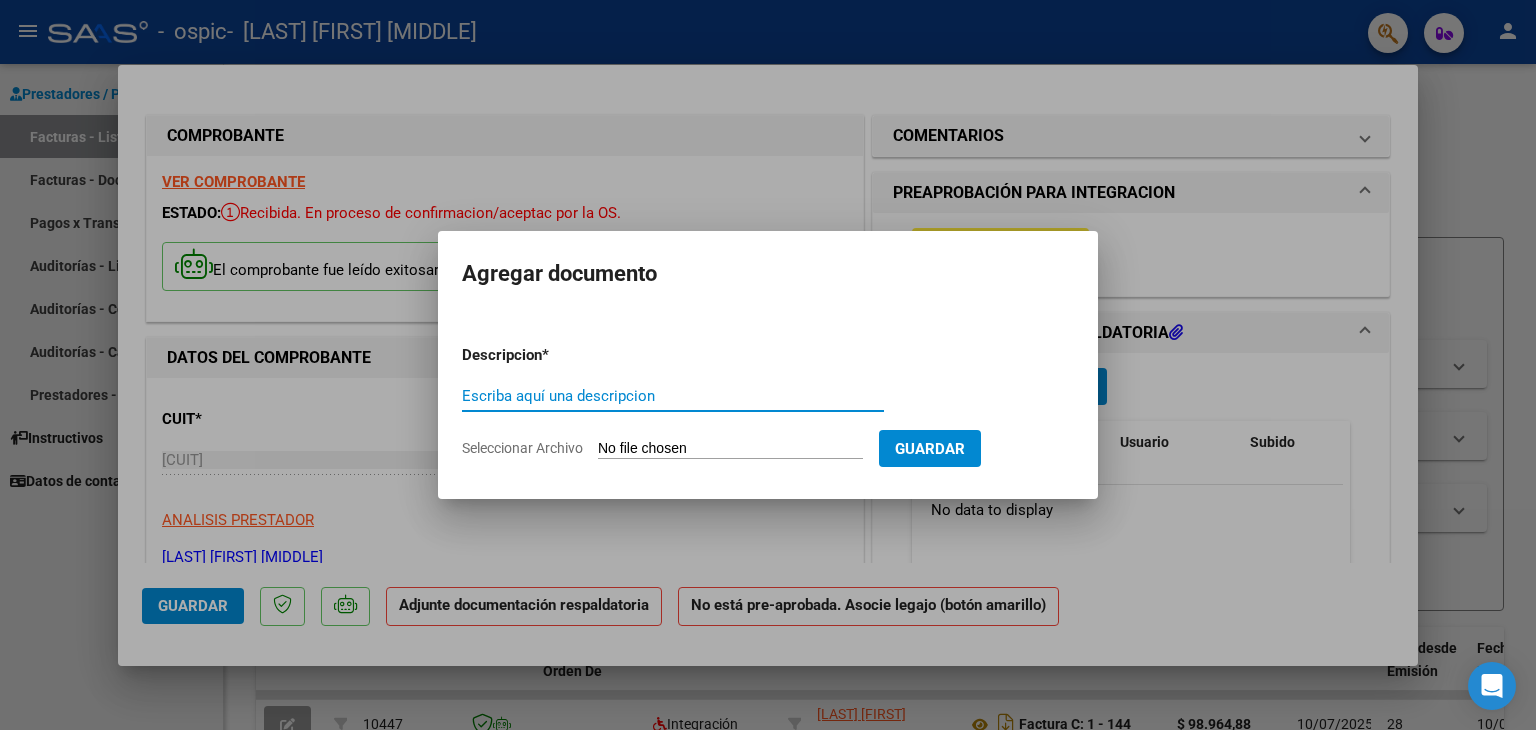 click on "Escriba aquí una descripcion" at bounding box center [673, 396] 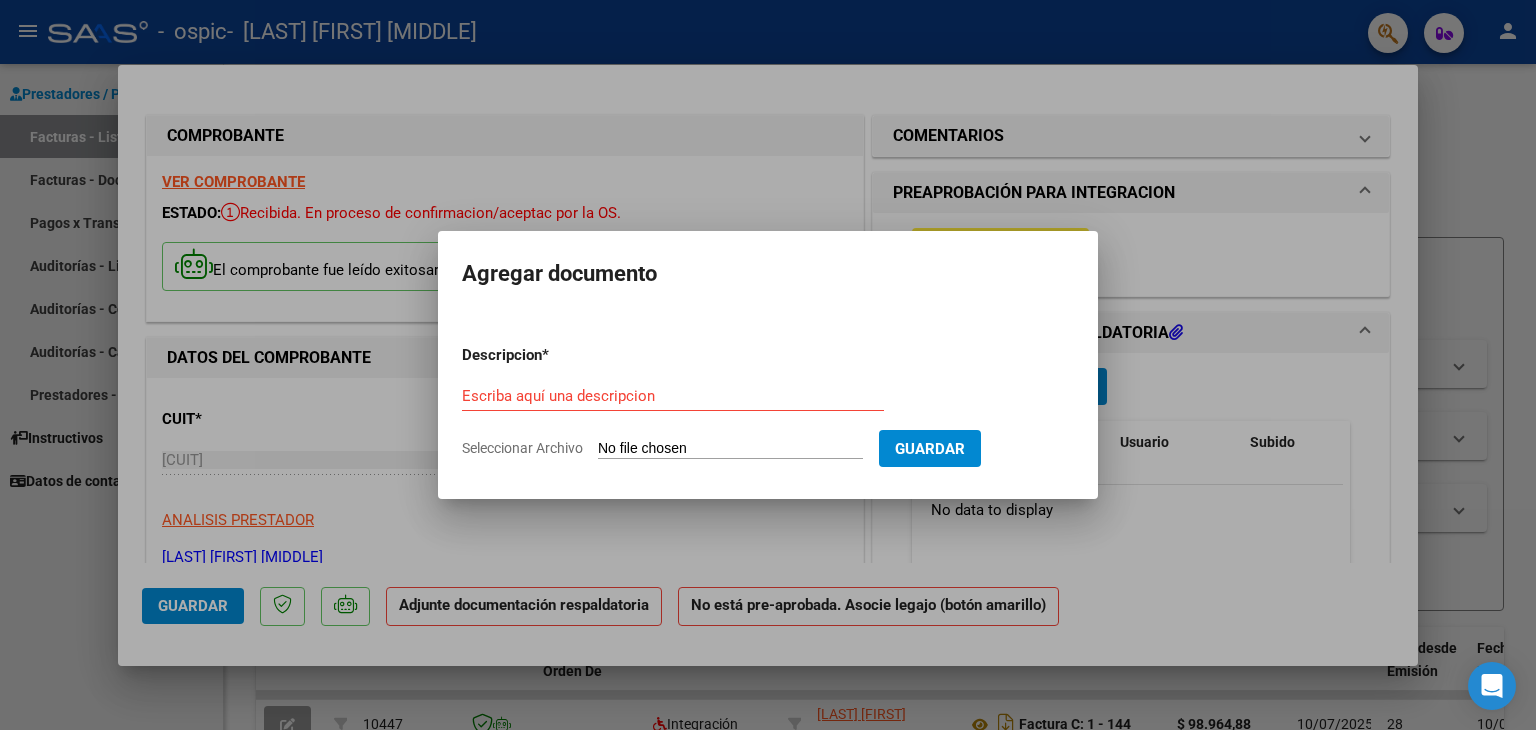 click on "Seleccionar Archivo" at bounding box center [730, 449] 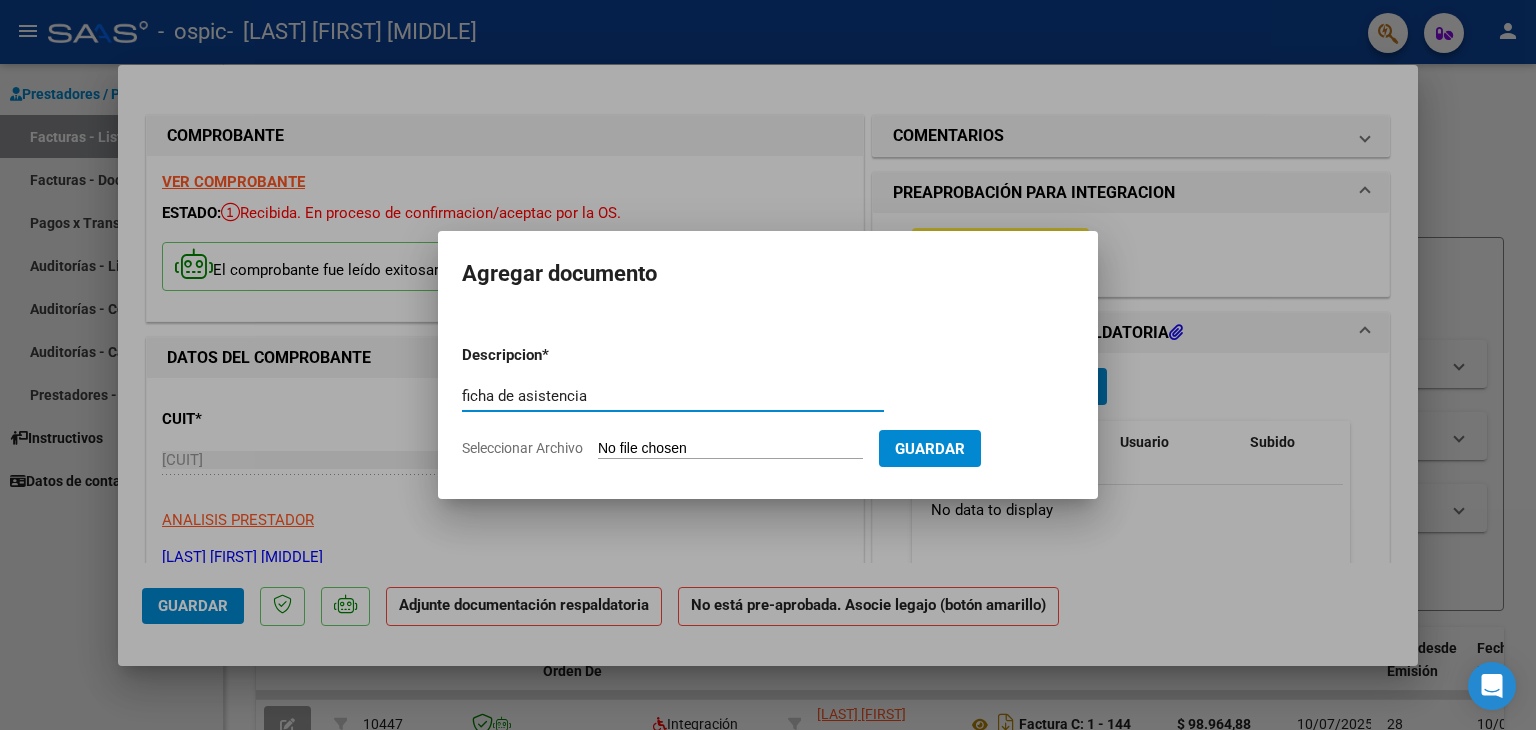 type on "ficha de asistencia" 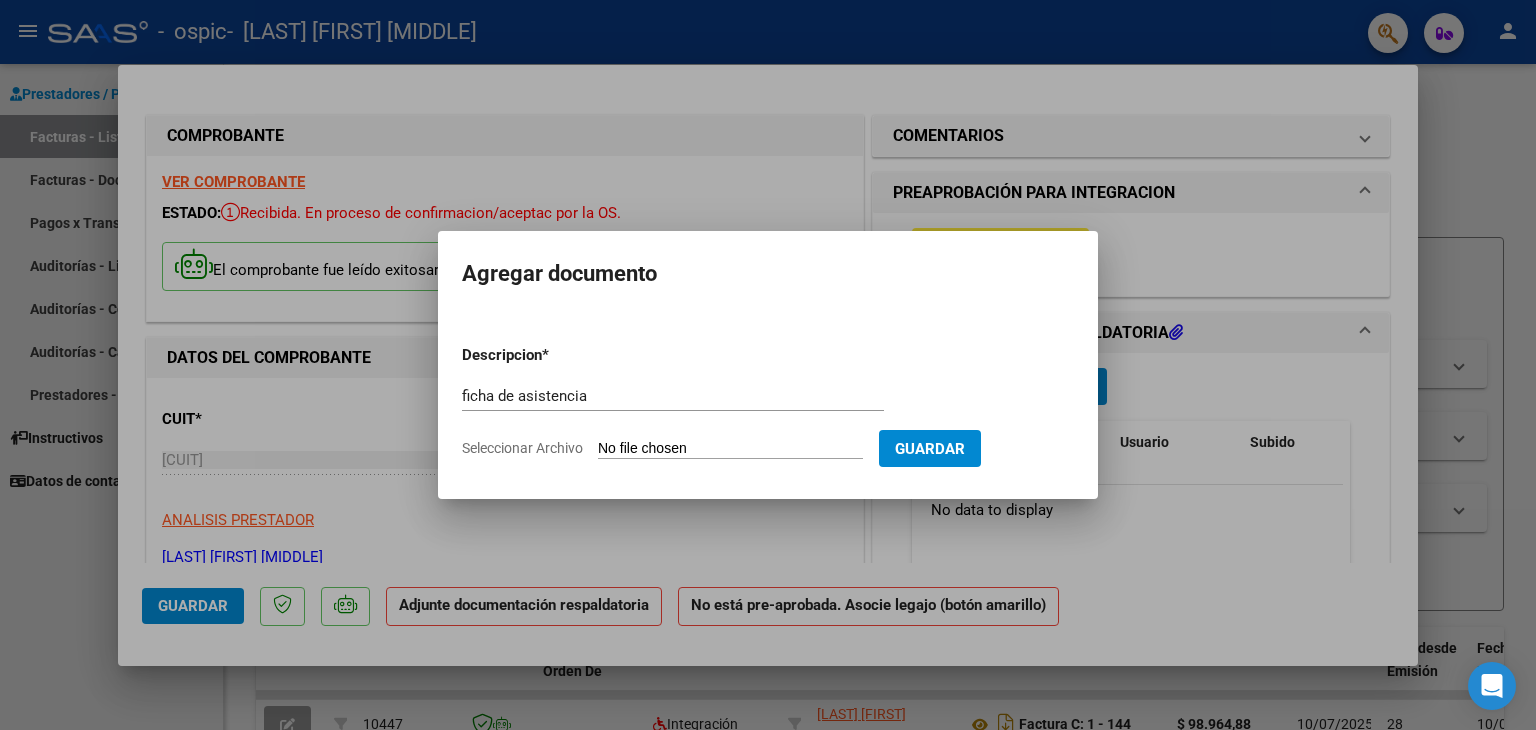 click on "Seleccionar Archivo" at bounding box center [730, 449] 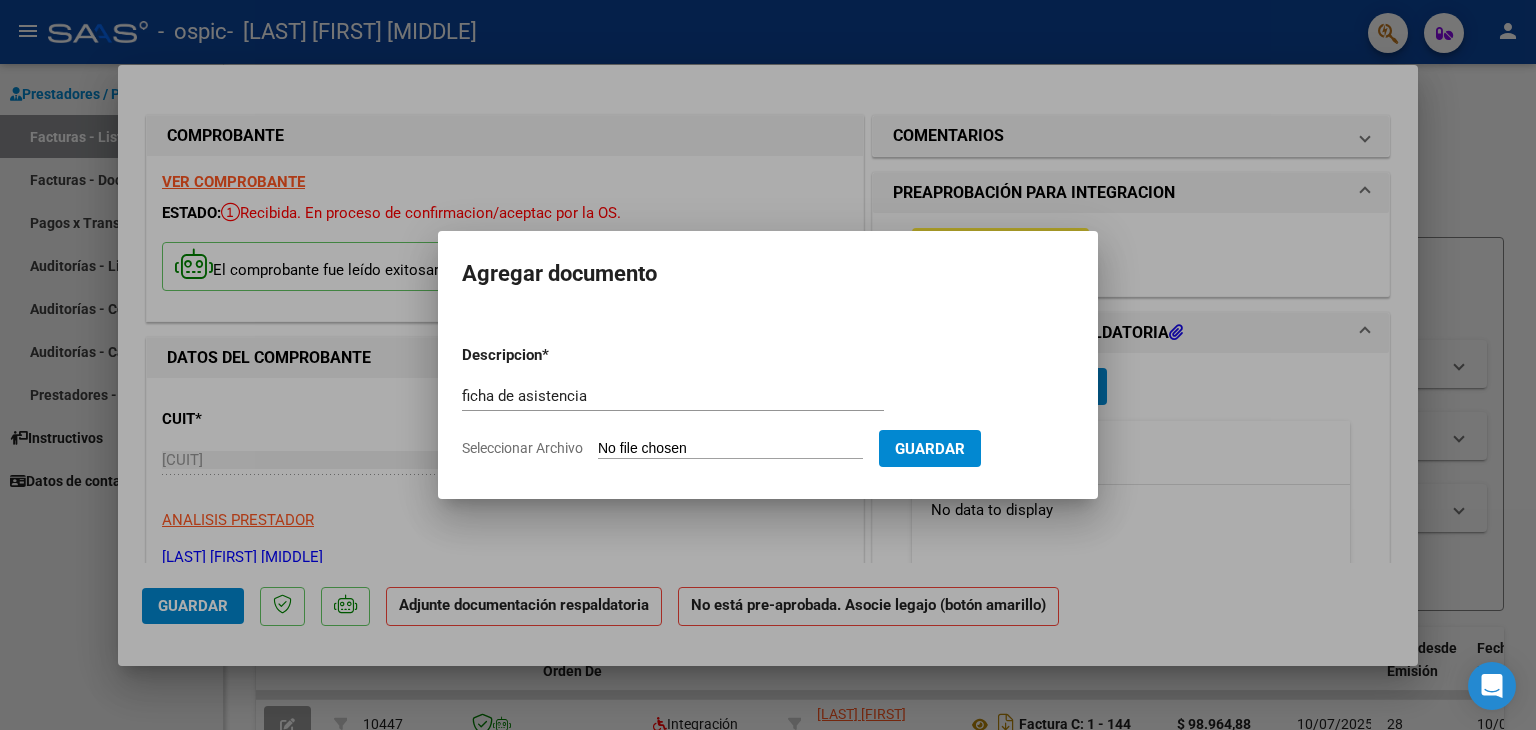 click on "Seleccionar Archivo" at bounding box center (730, 449) 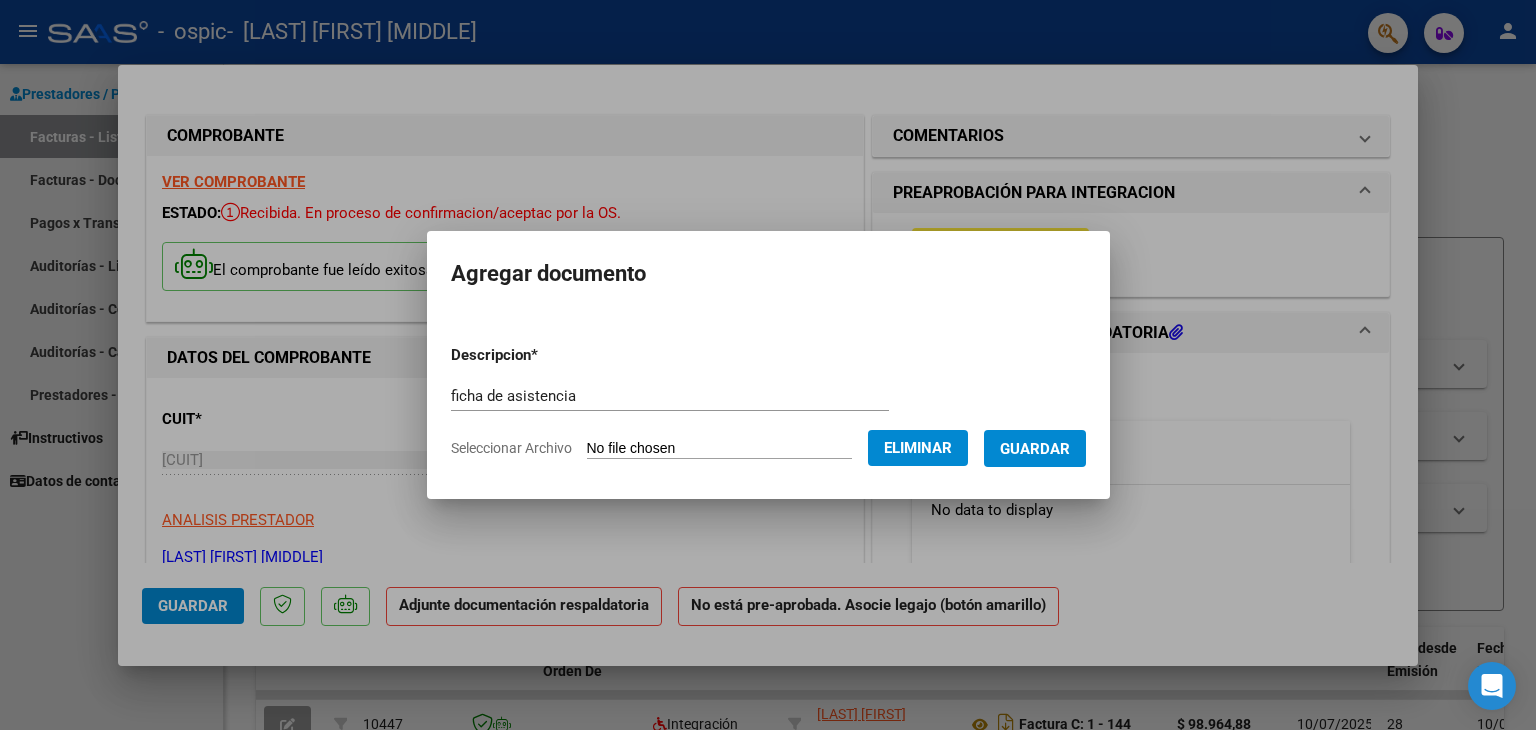 click on "Guardar" at bounding box center (1035, 449) 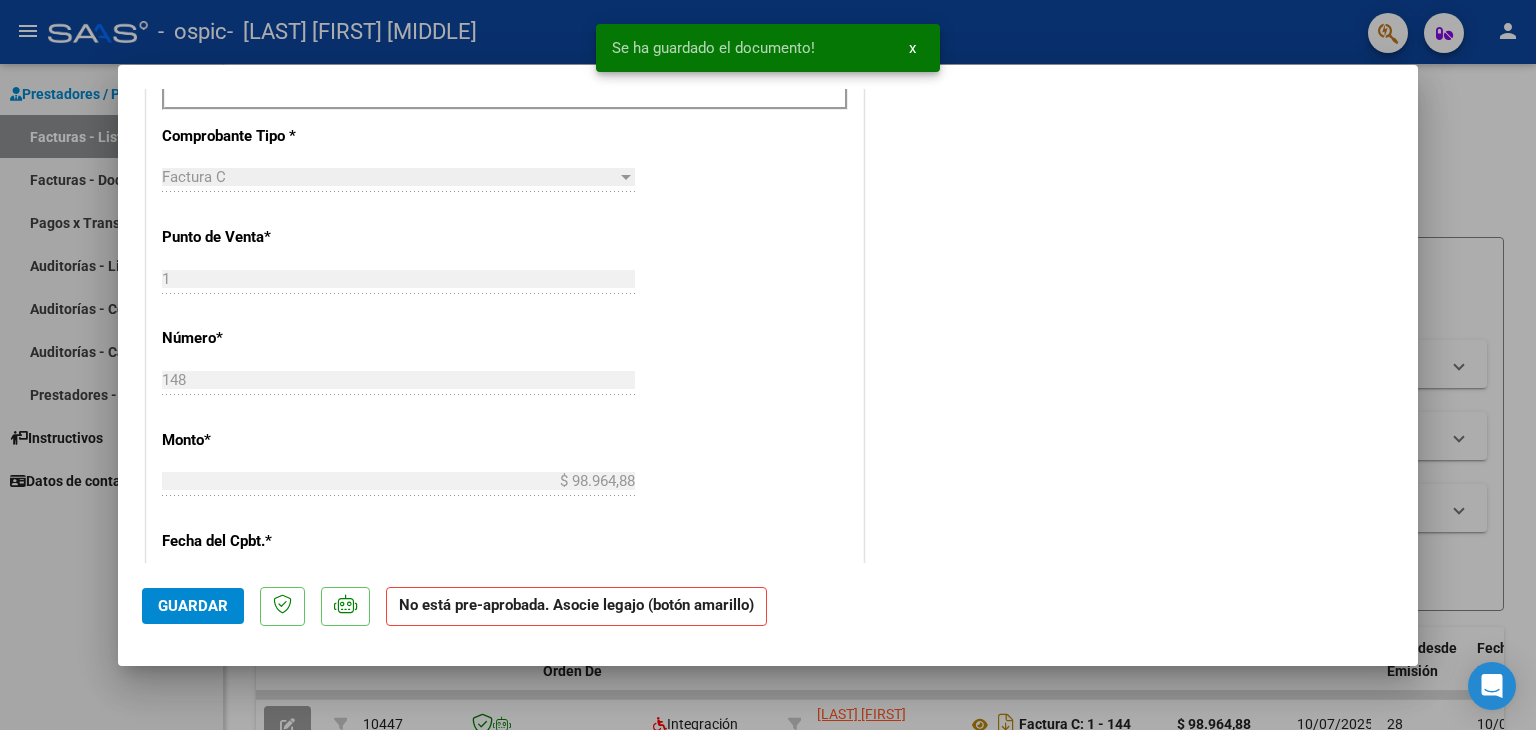 scroll, scrollTop: 1200, scrollLeft: 0, axis: vertical 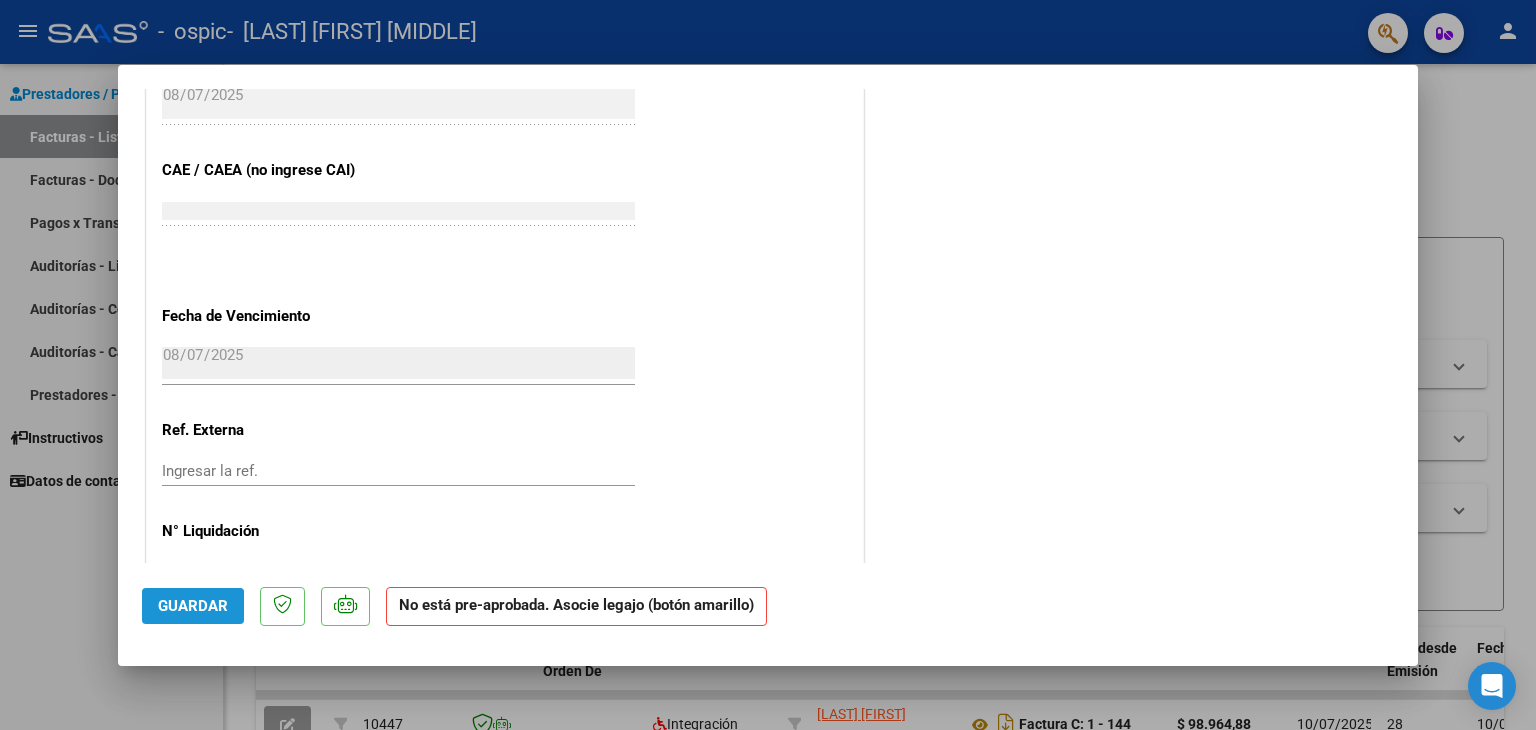 click on "Guardar" 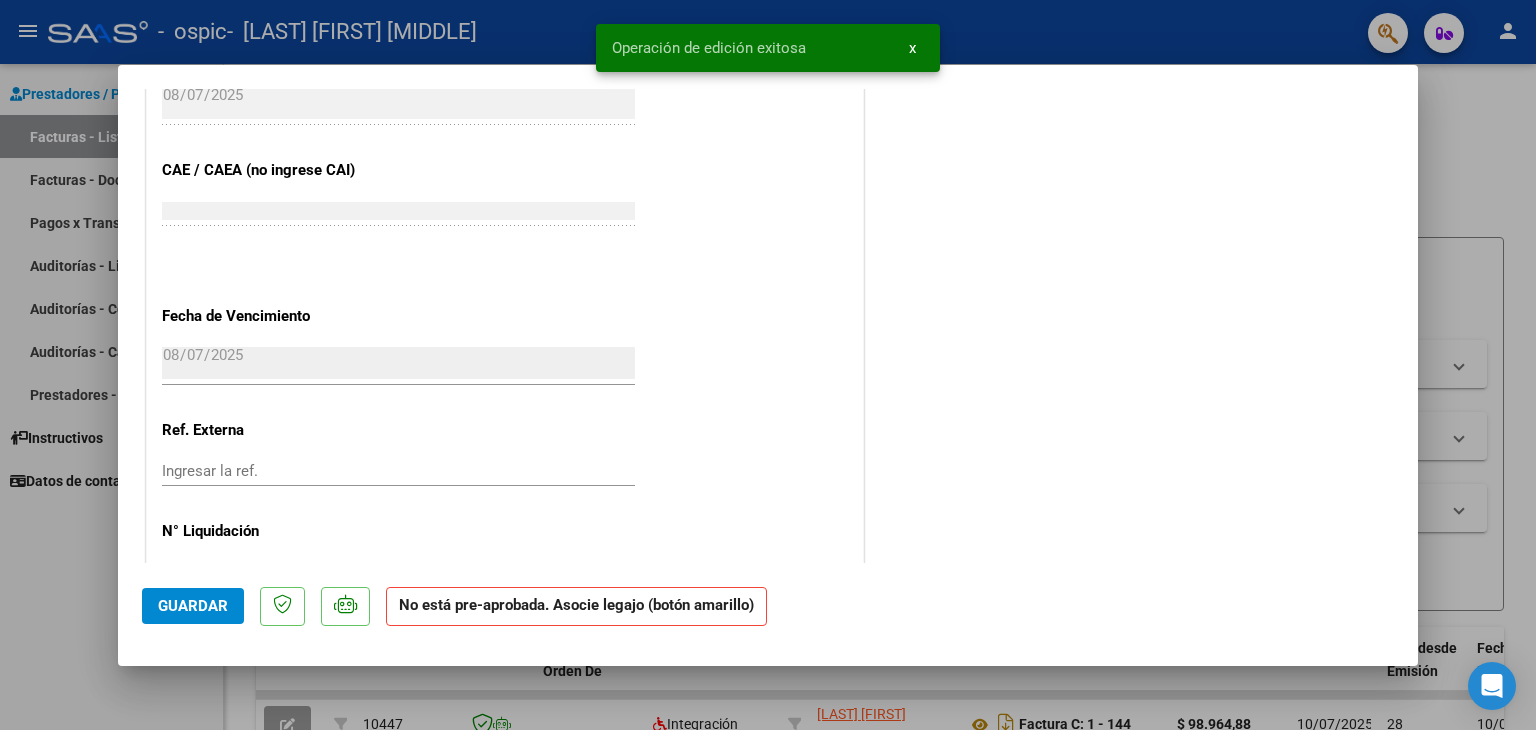 click on "Guardar" 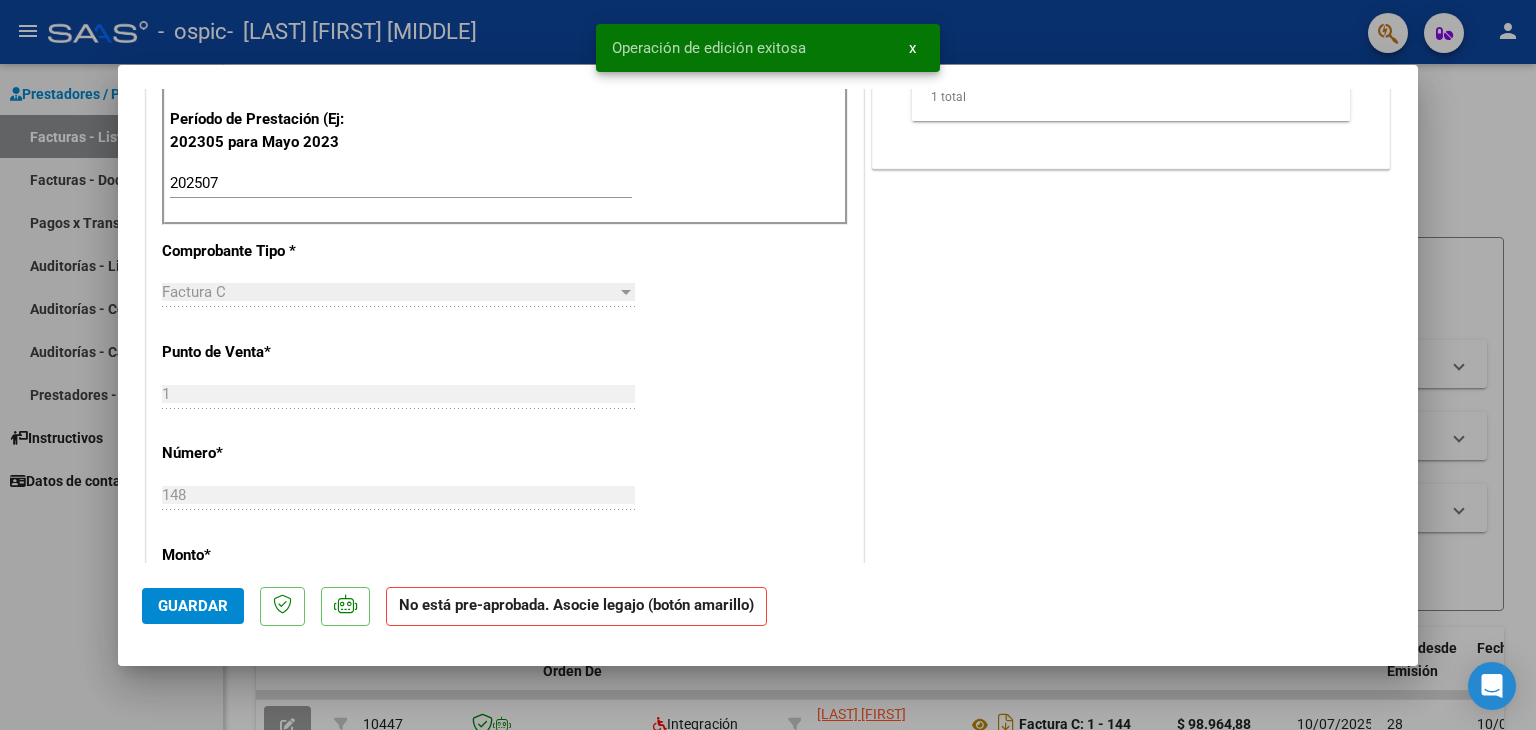 scroll, scrollTop: 0, scrollLeft: 0, axis: both 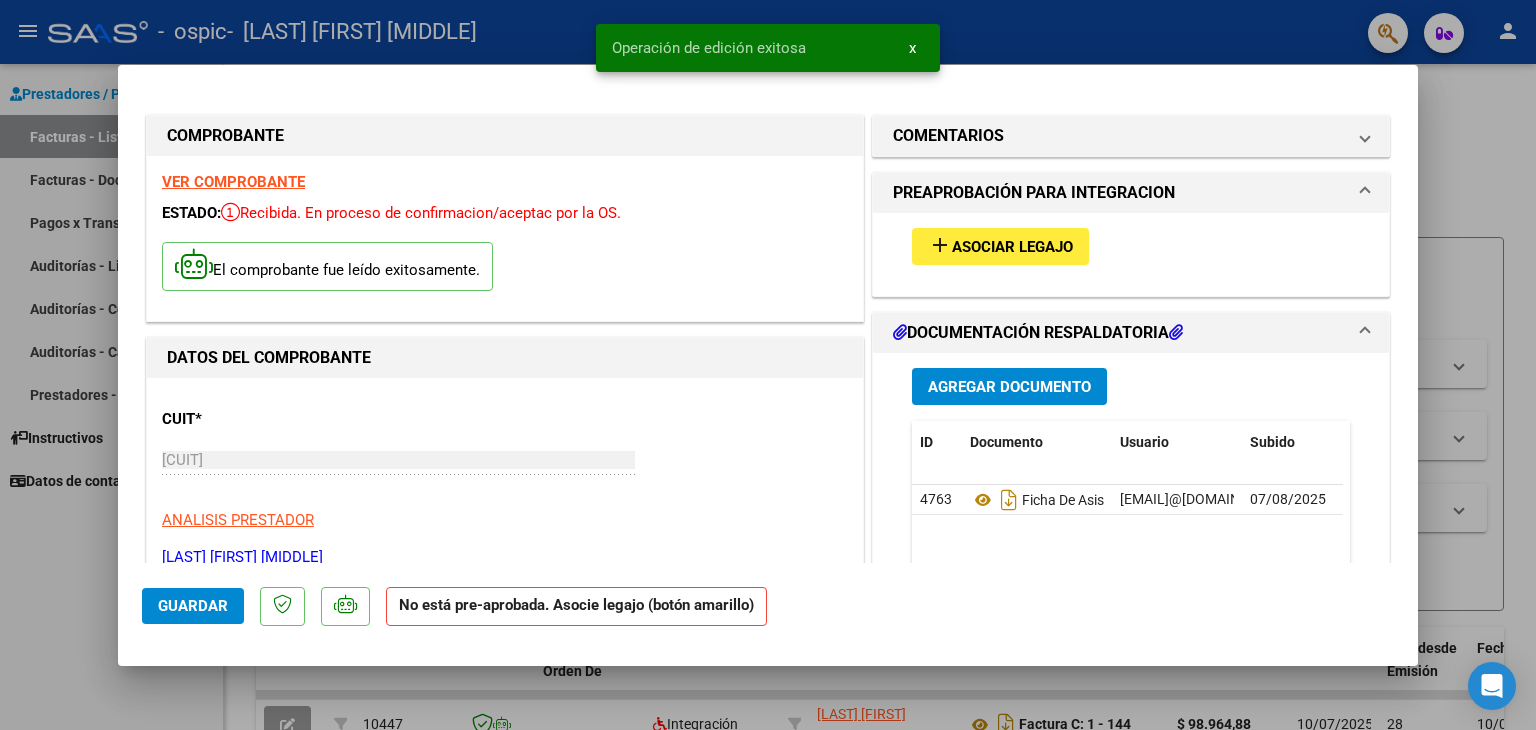 click on "add" at bounding box center [940, 245] 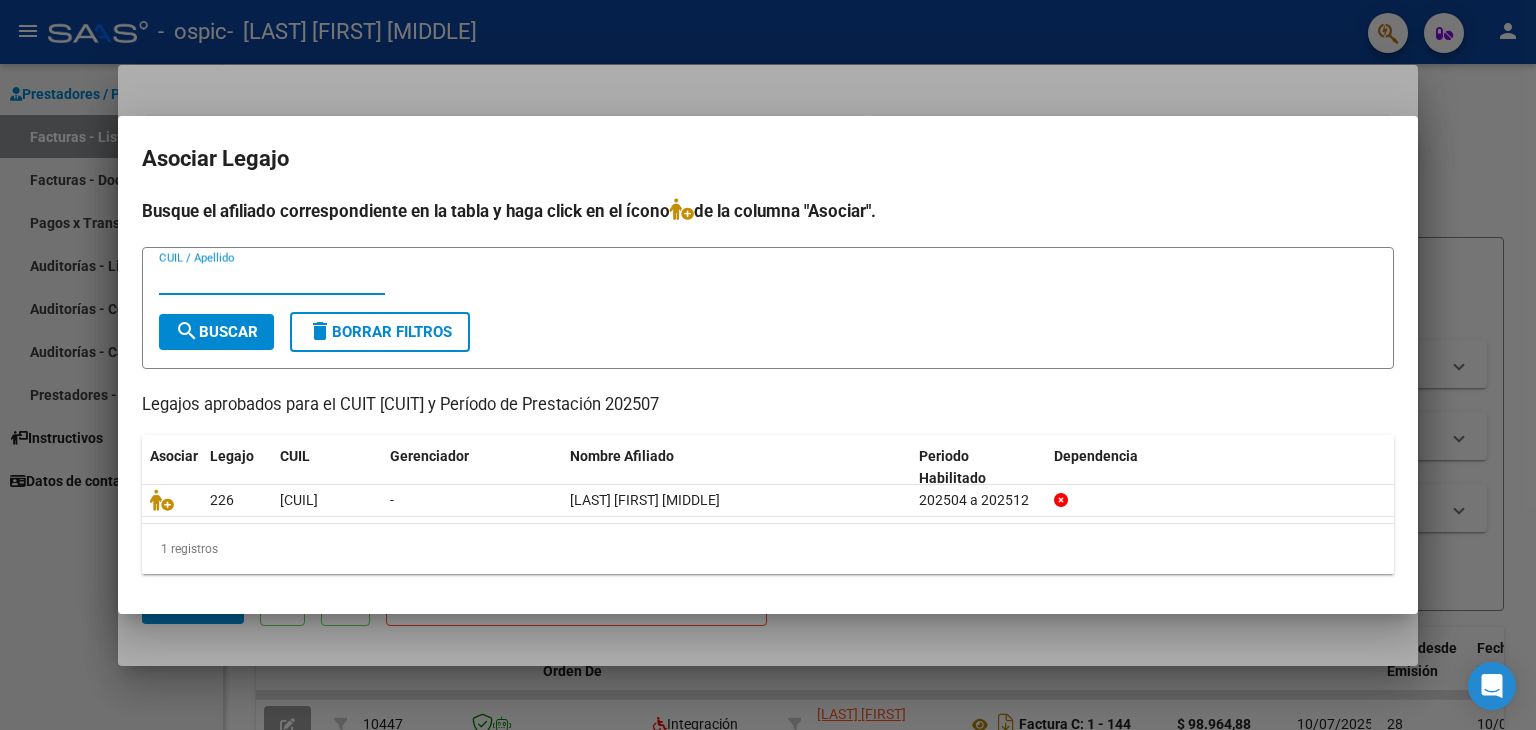 click on "CUIL / Apellido" at bounding box center (272, 279) 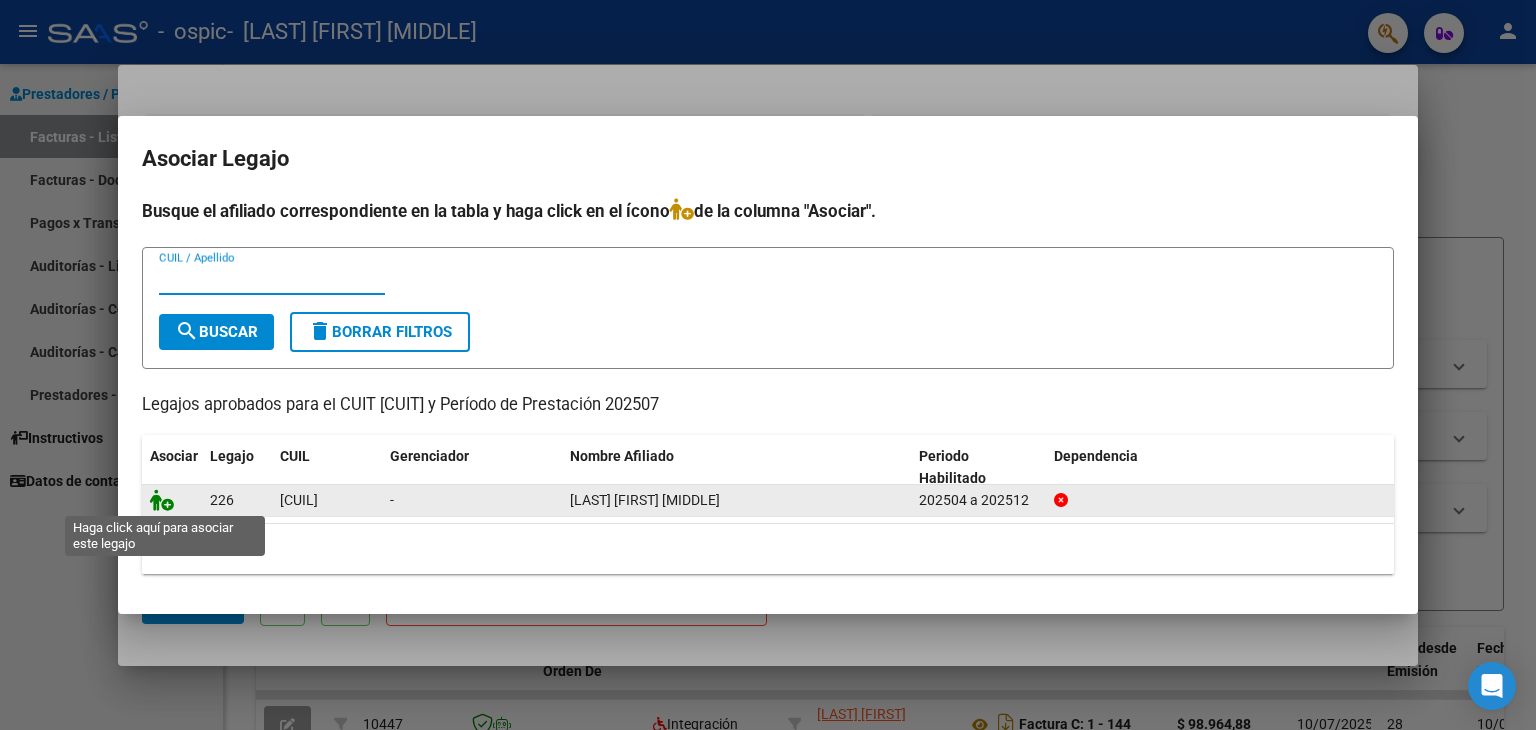 click 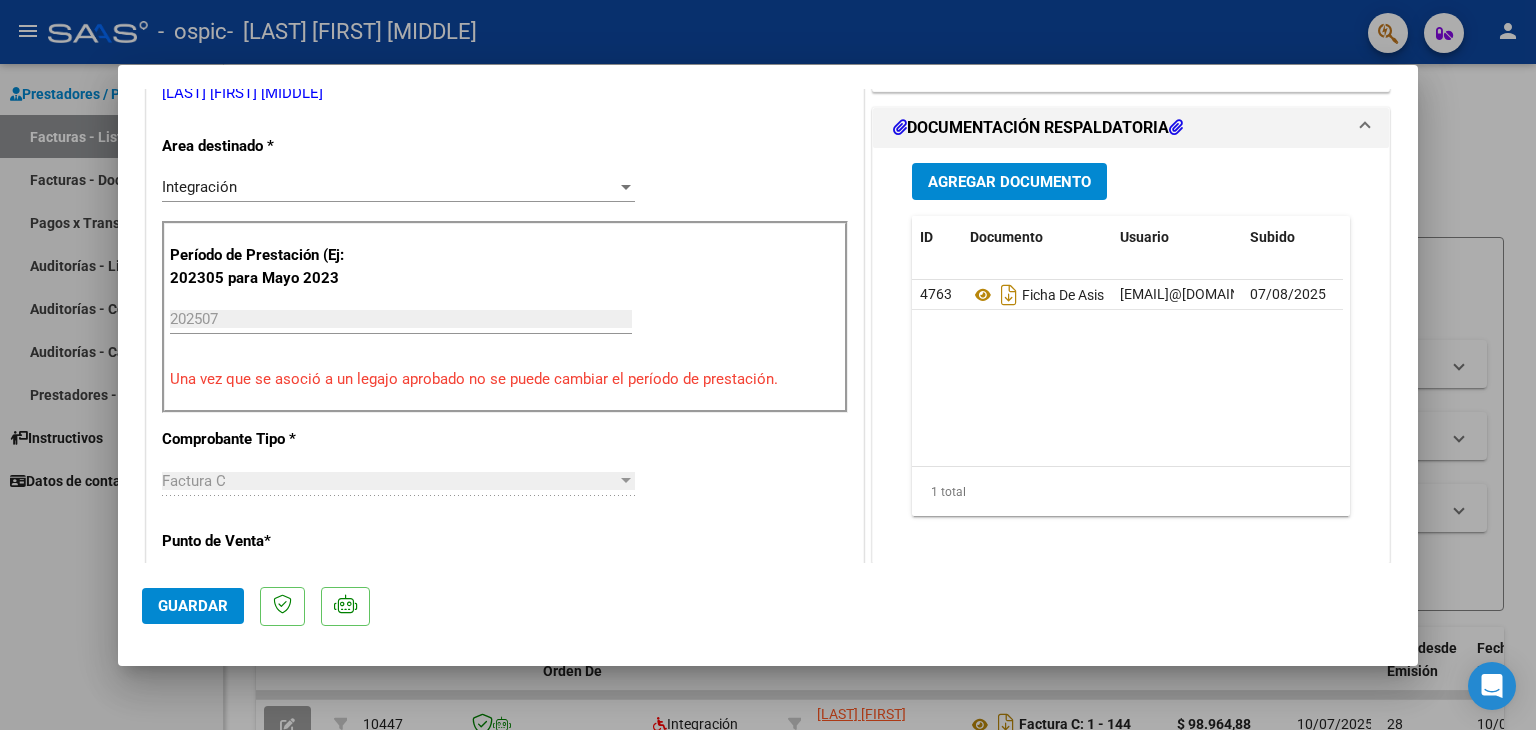 scroll, scrollTop: 500, scrollLeft: 0, axis: vertical 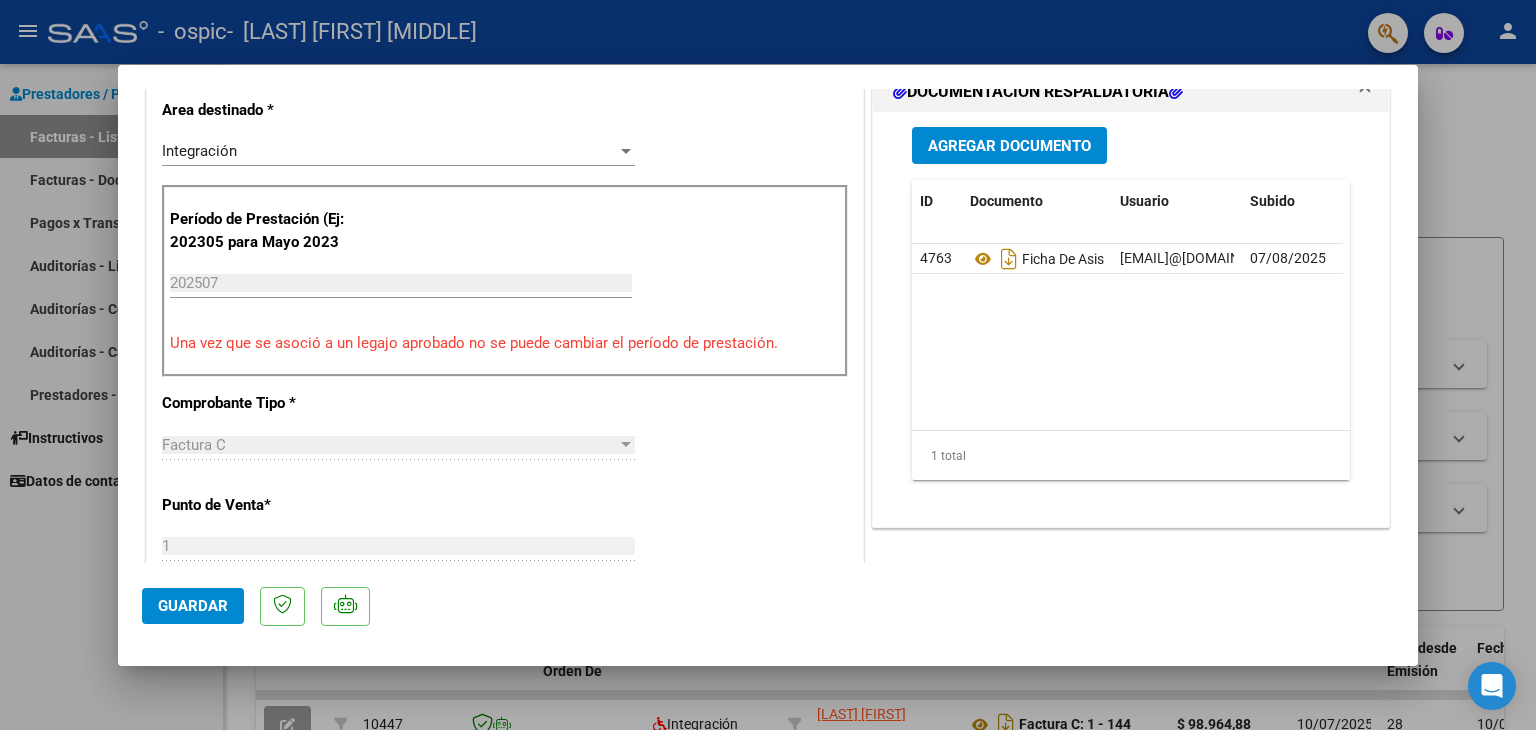 click on "Guardar" 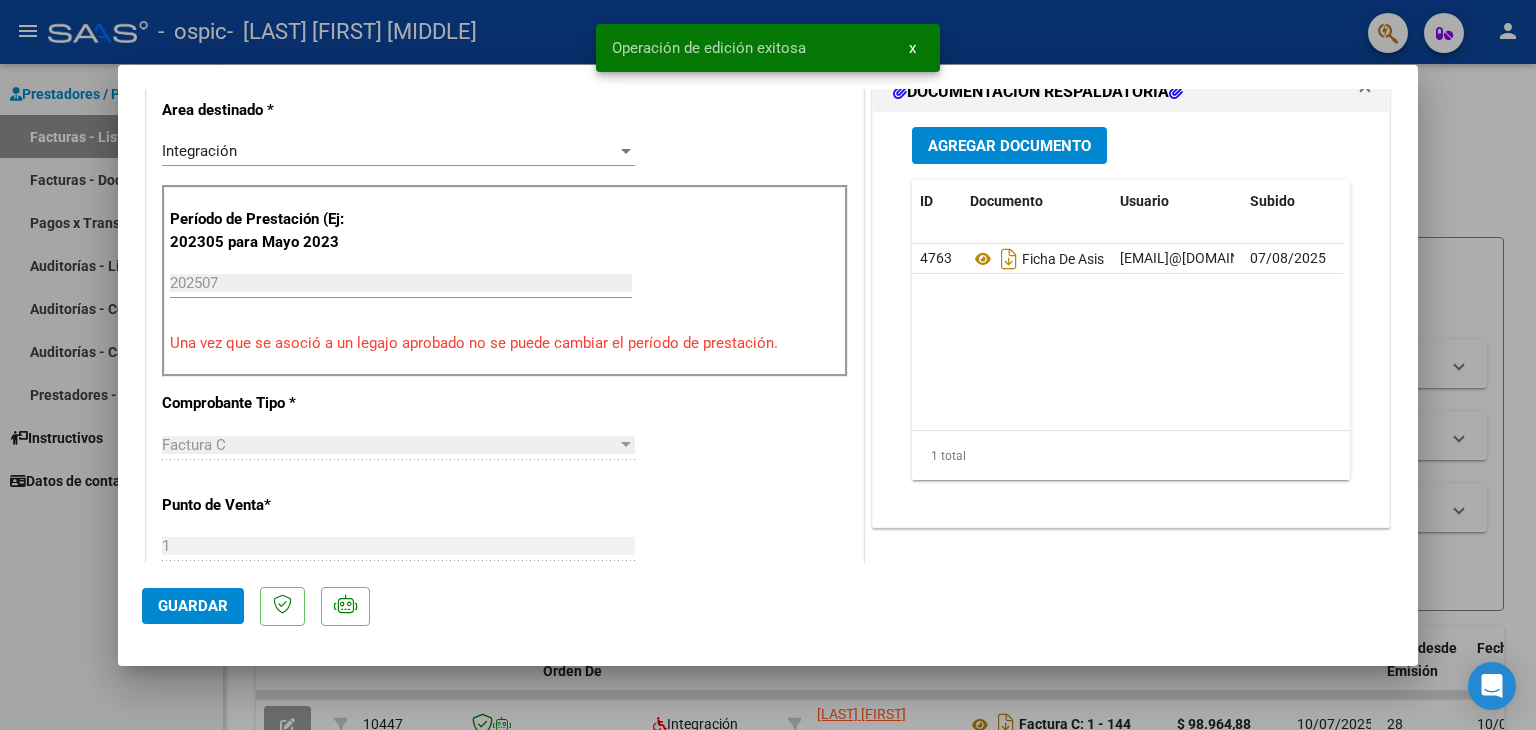 click at bounding box center (768, 365) 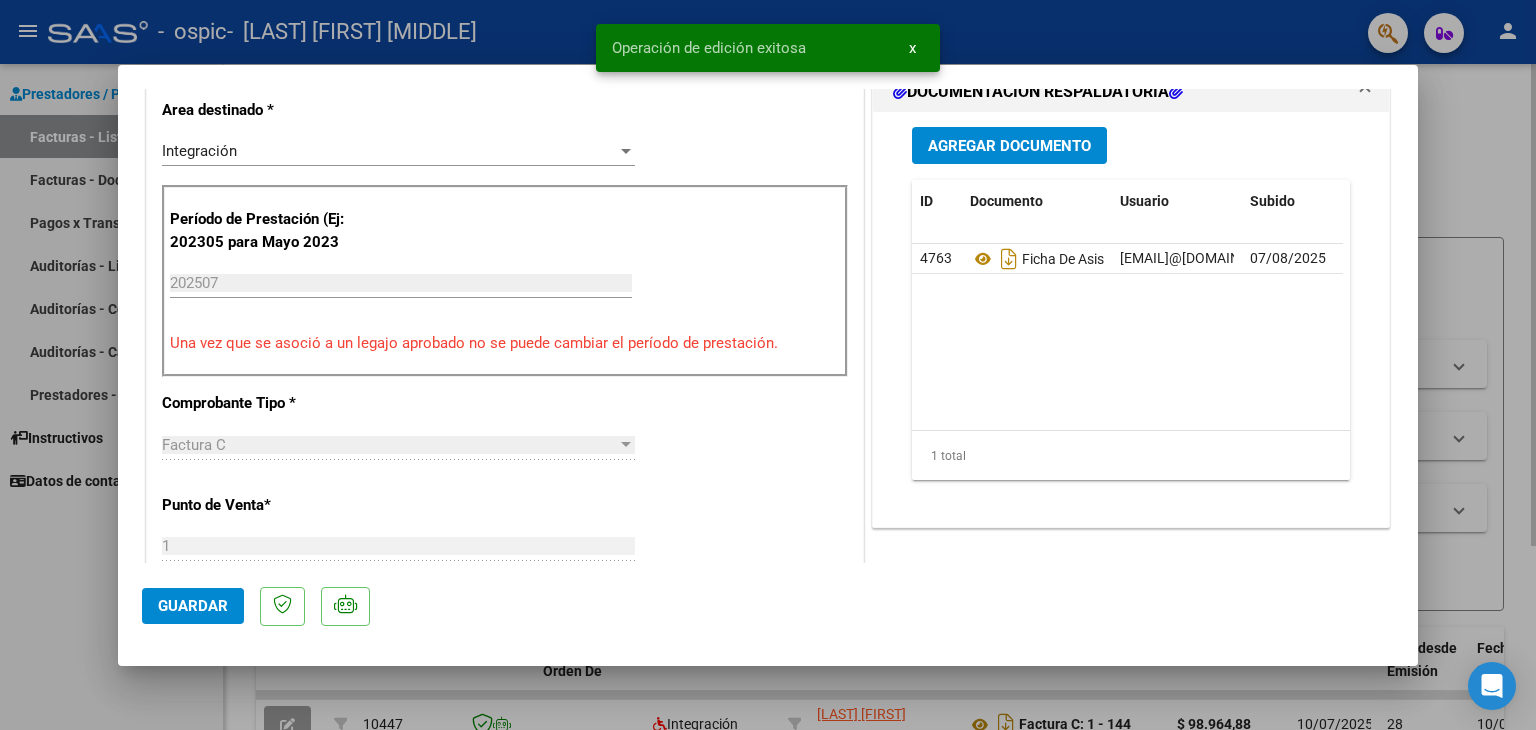 type 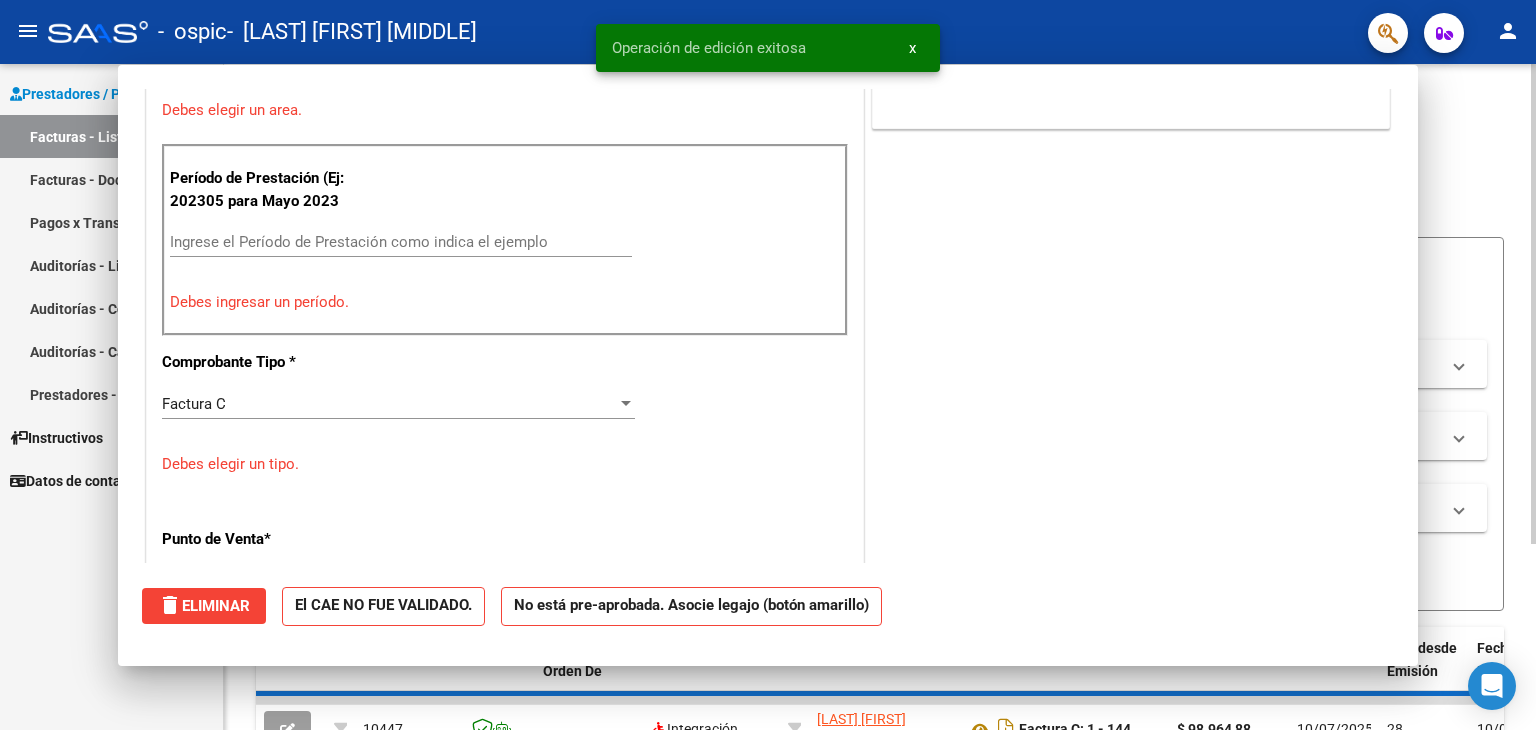 scroll, scrollTop: 414, scrollLeft: 0, axis: vertical 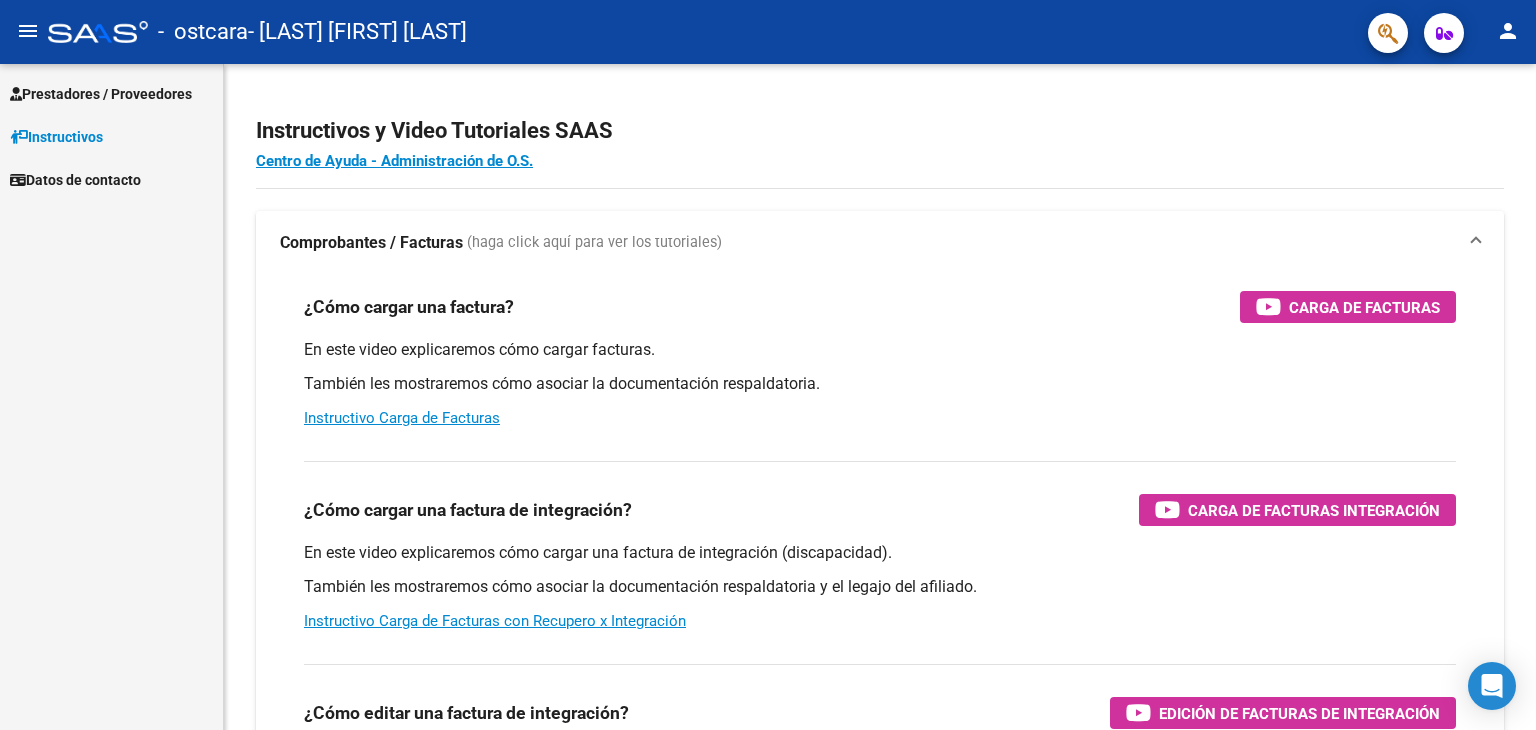 click on "Prestadores / Proveedores" at bounding box center [111, 93] 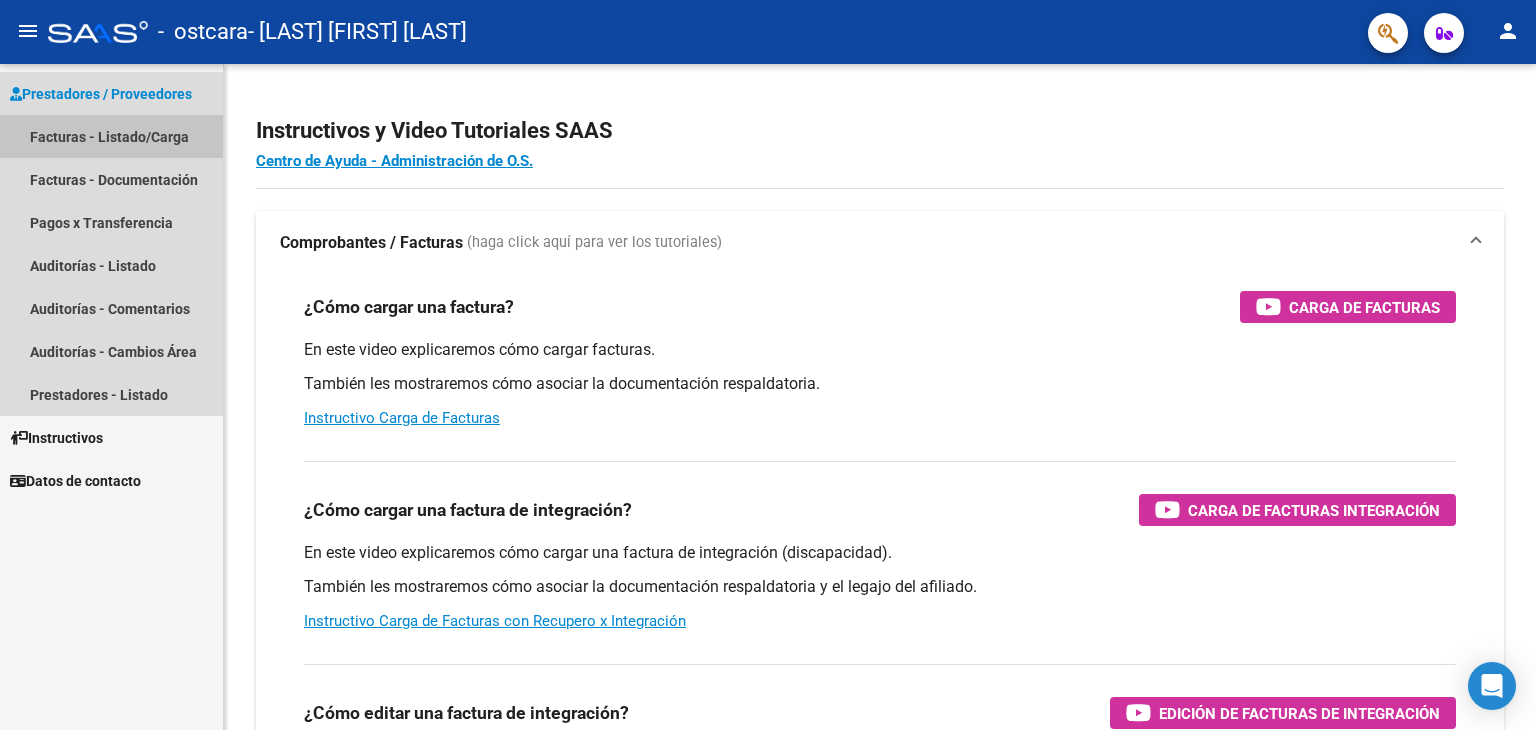 click on "Facturas - Listado/Carga" at bounding box center [111, 136] 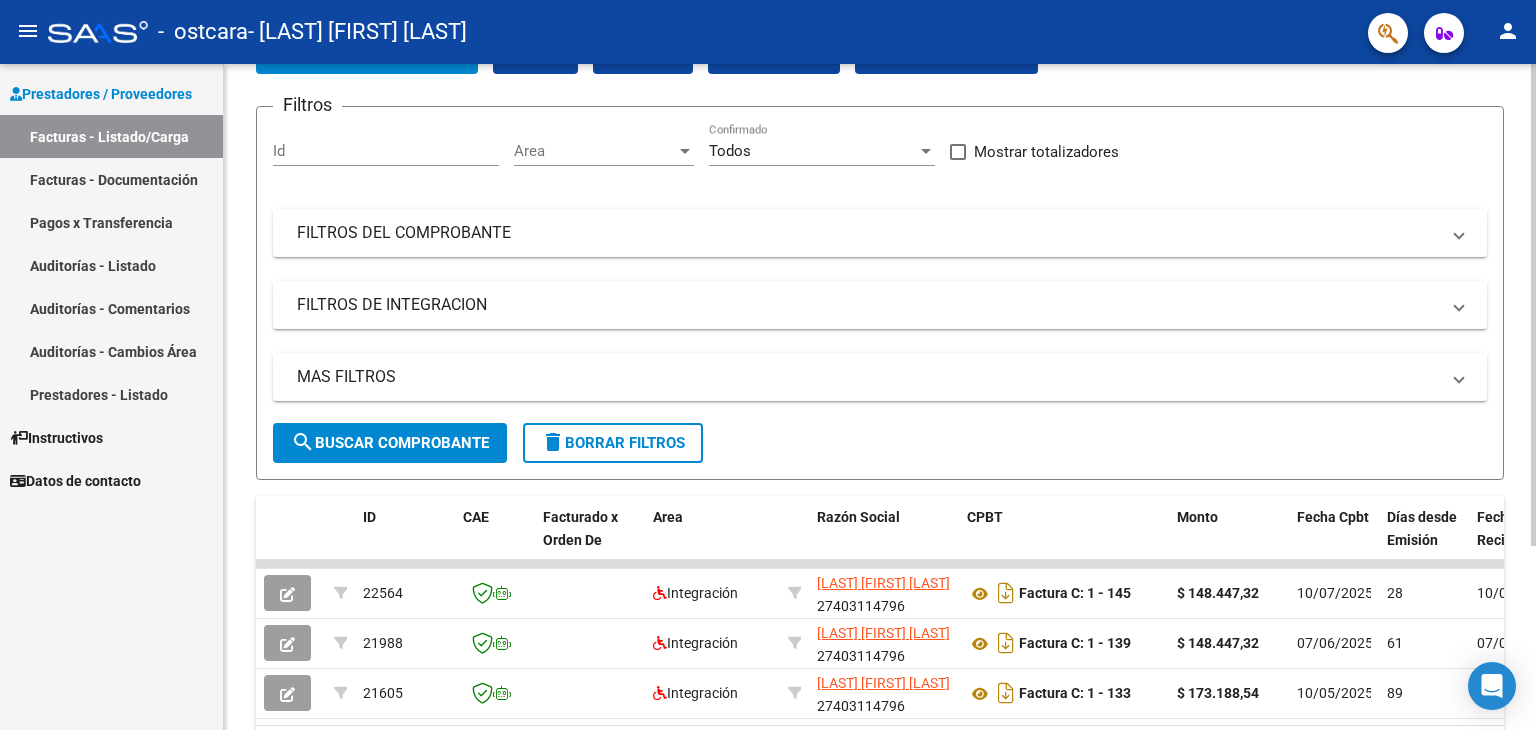 scroll, scrollTop: 0, scrollLeft: 0, axis: both 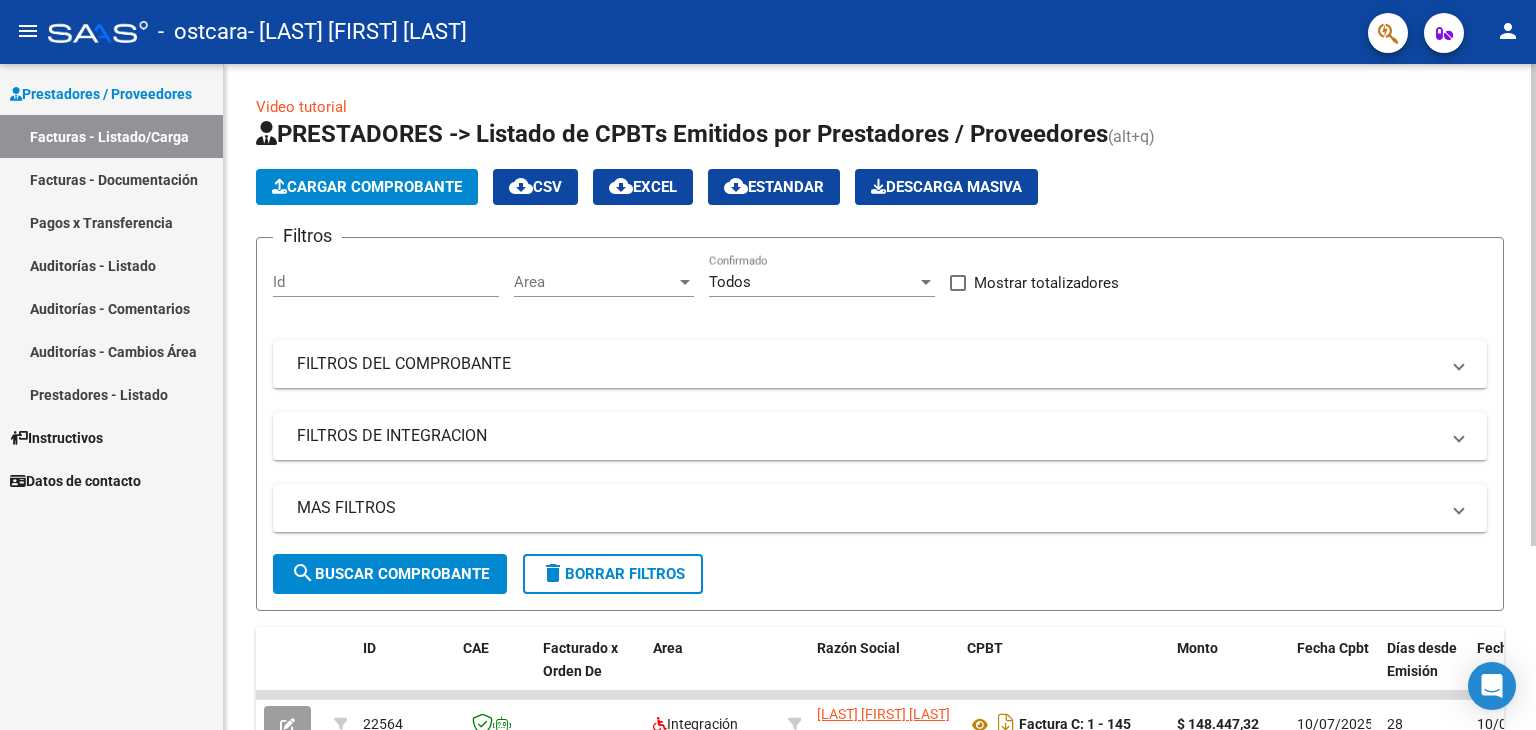 click on "Cargar Comprobante" 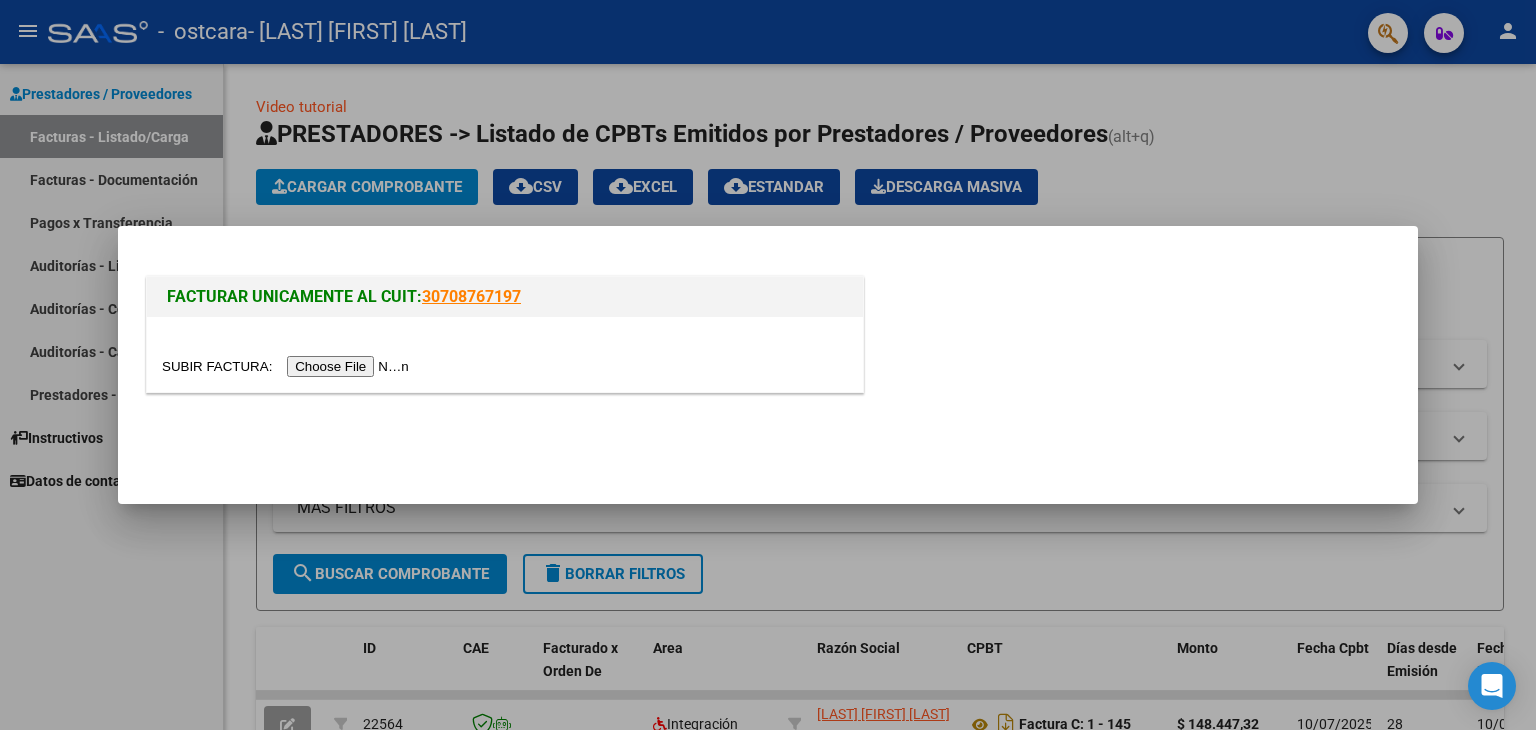 click at bounding box center (288, 366) 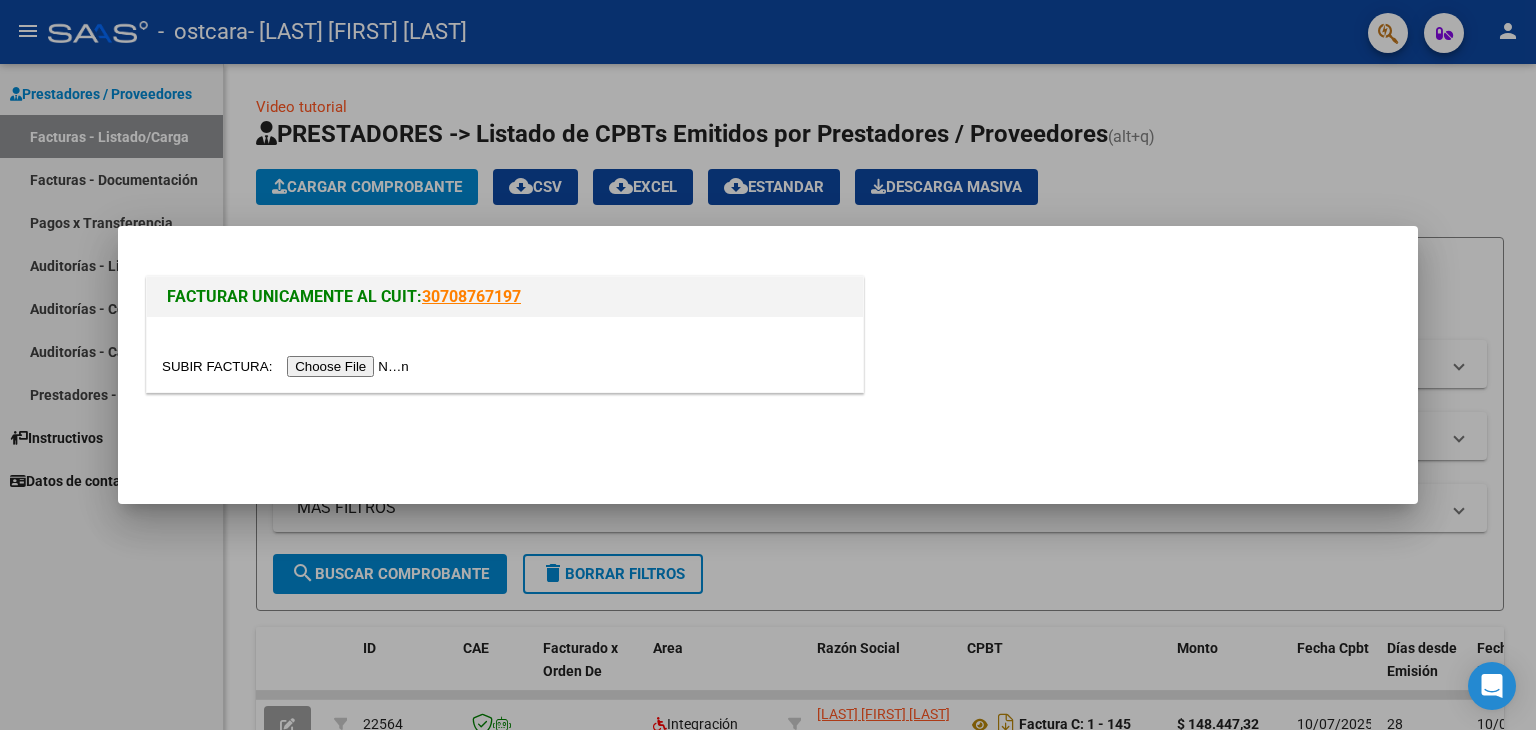 click at bounding box center [288, 366] 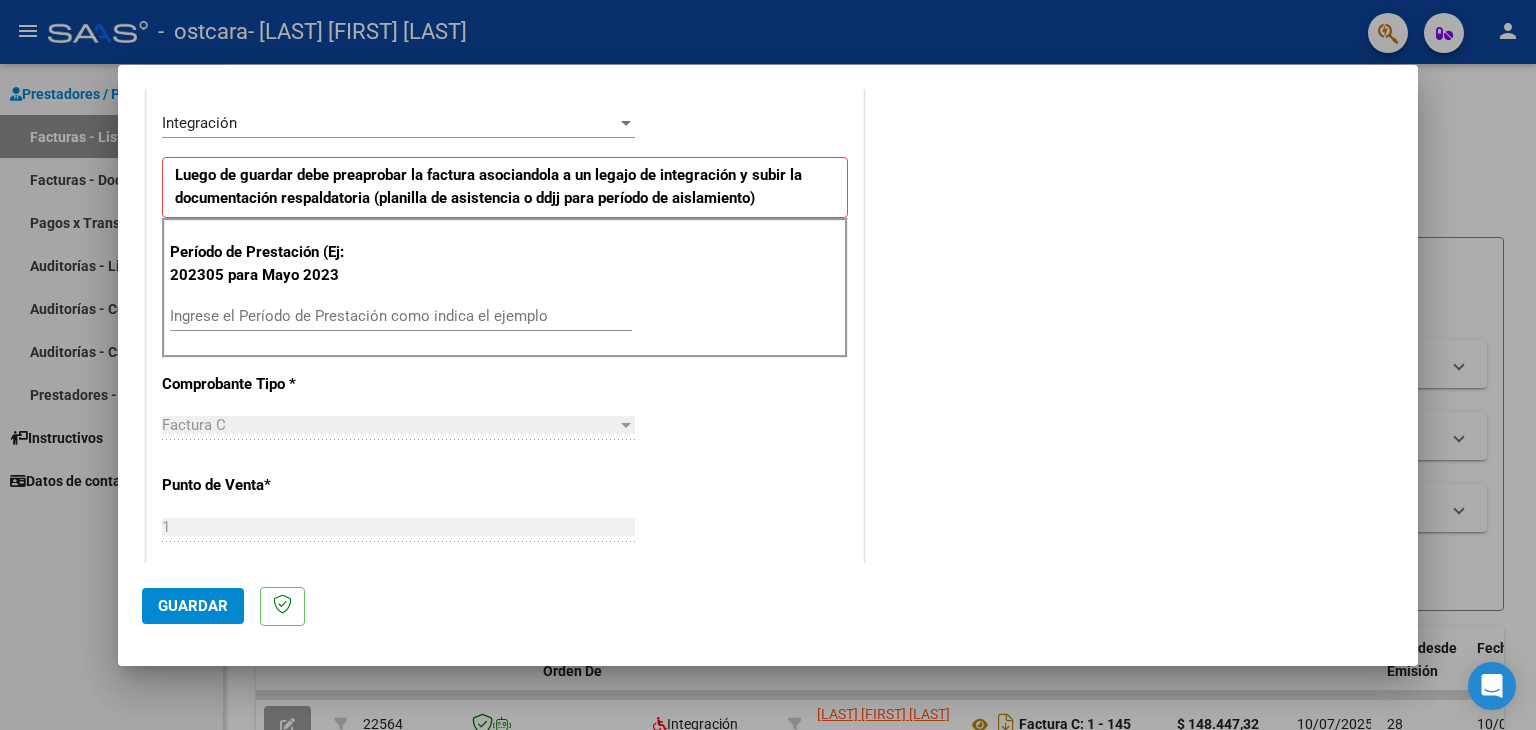 scroll, scrollTop: 500, scrollLeft: 0, axis: vertical 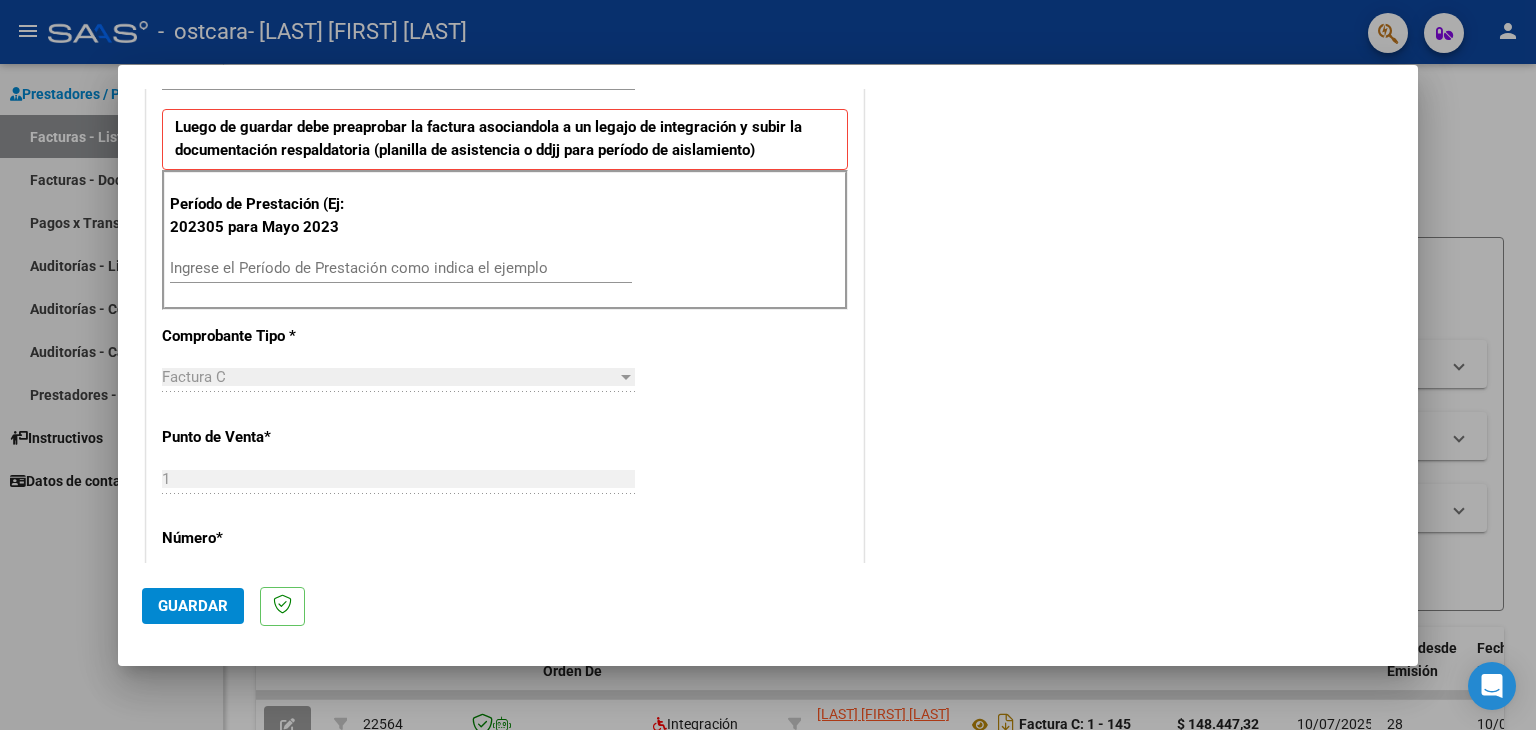 click on "Ingrese el Período de Prestación como indica el ejemplo" at bounding box center (401, 268) 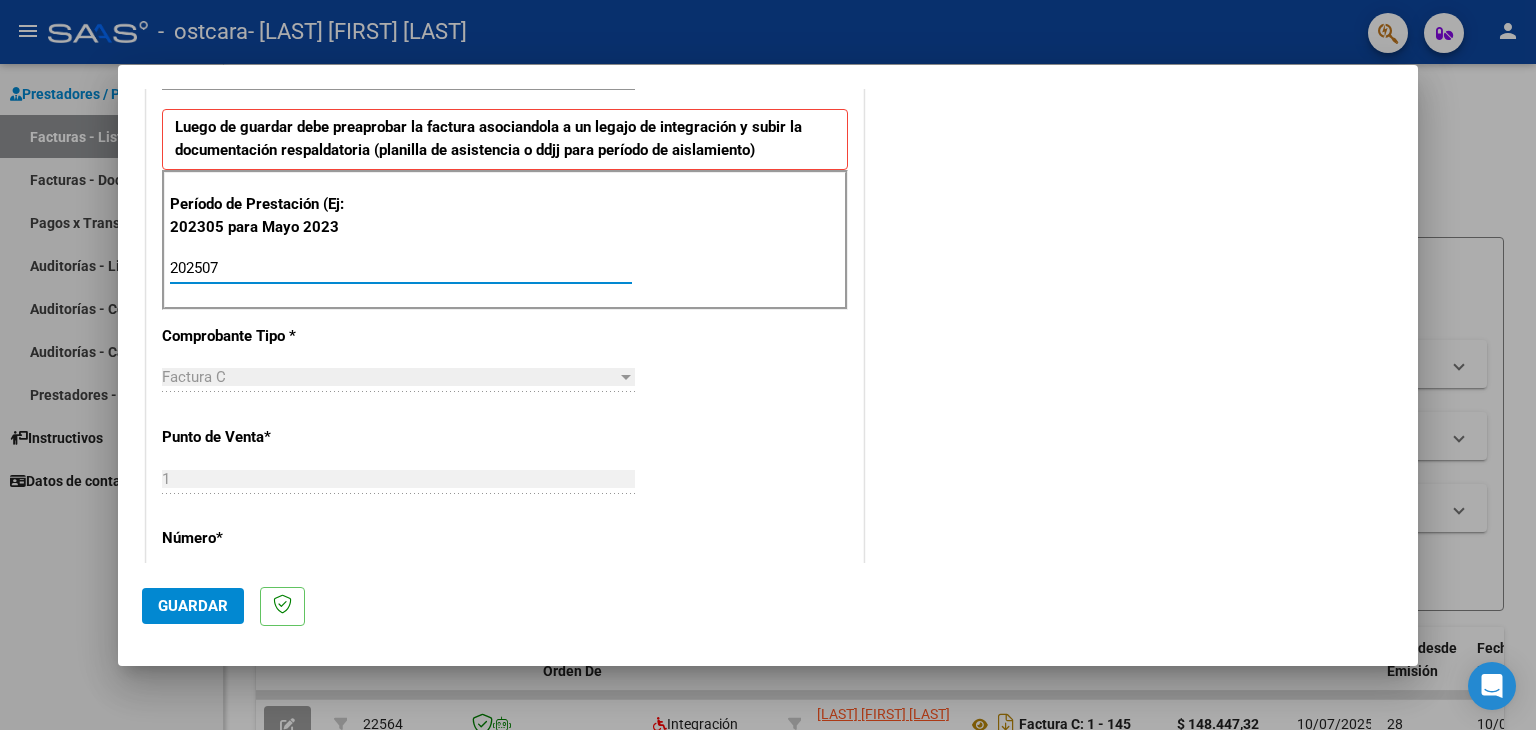 type on "202507" 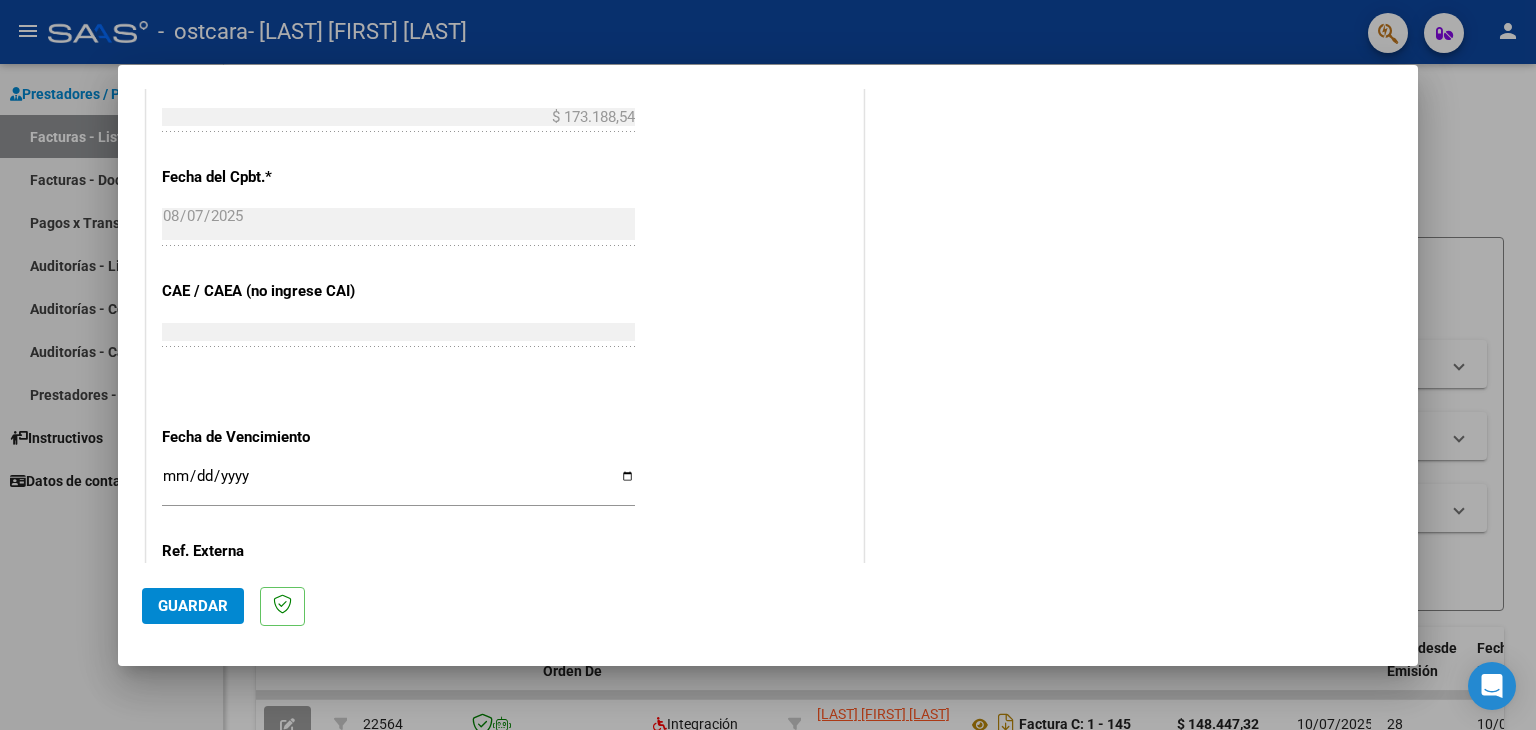 scroll, scrollTop: 1100, scrollLeft: 0, axis: vertical 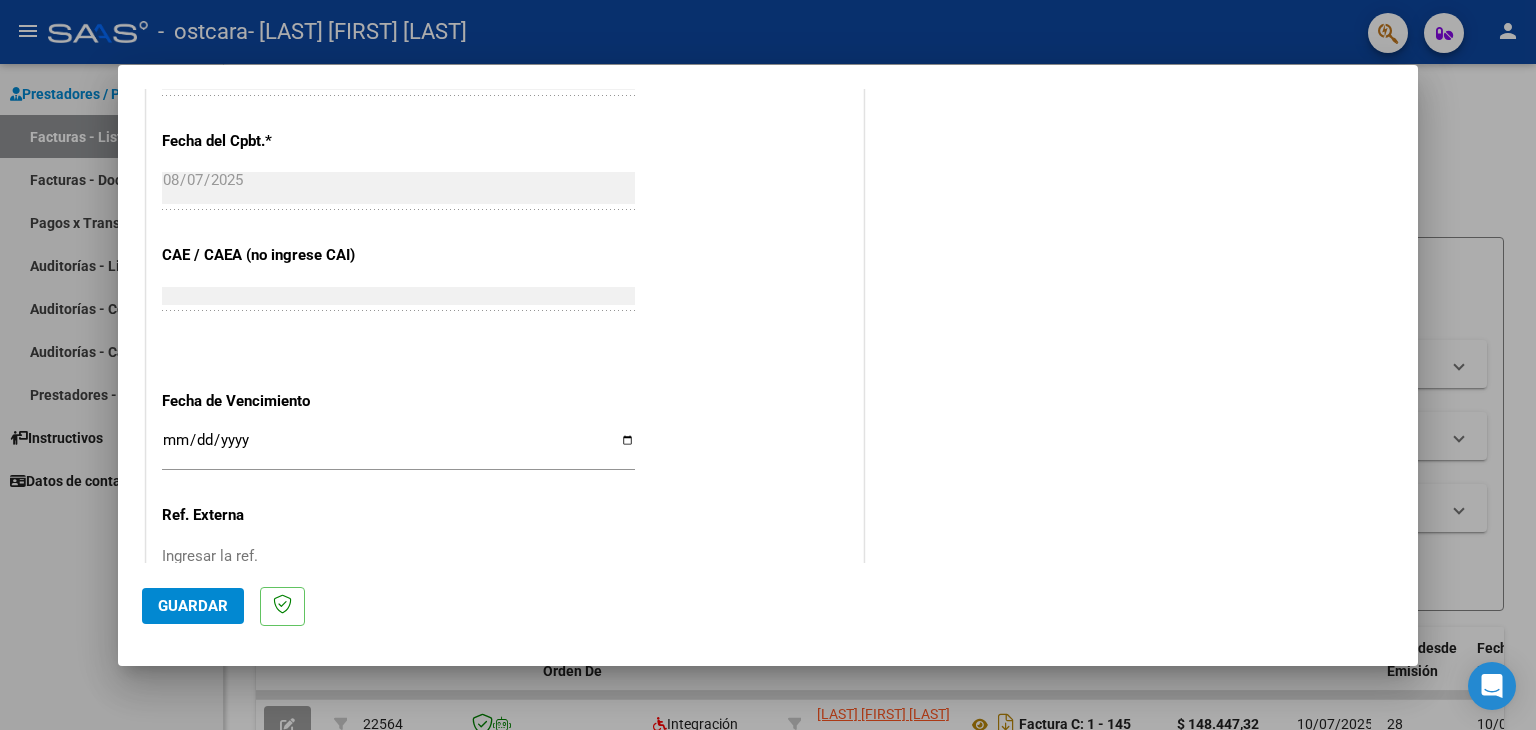 click on "Fecha de Vencimiento    Ingresar la fecha" 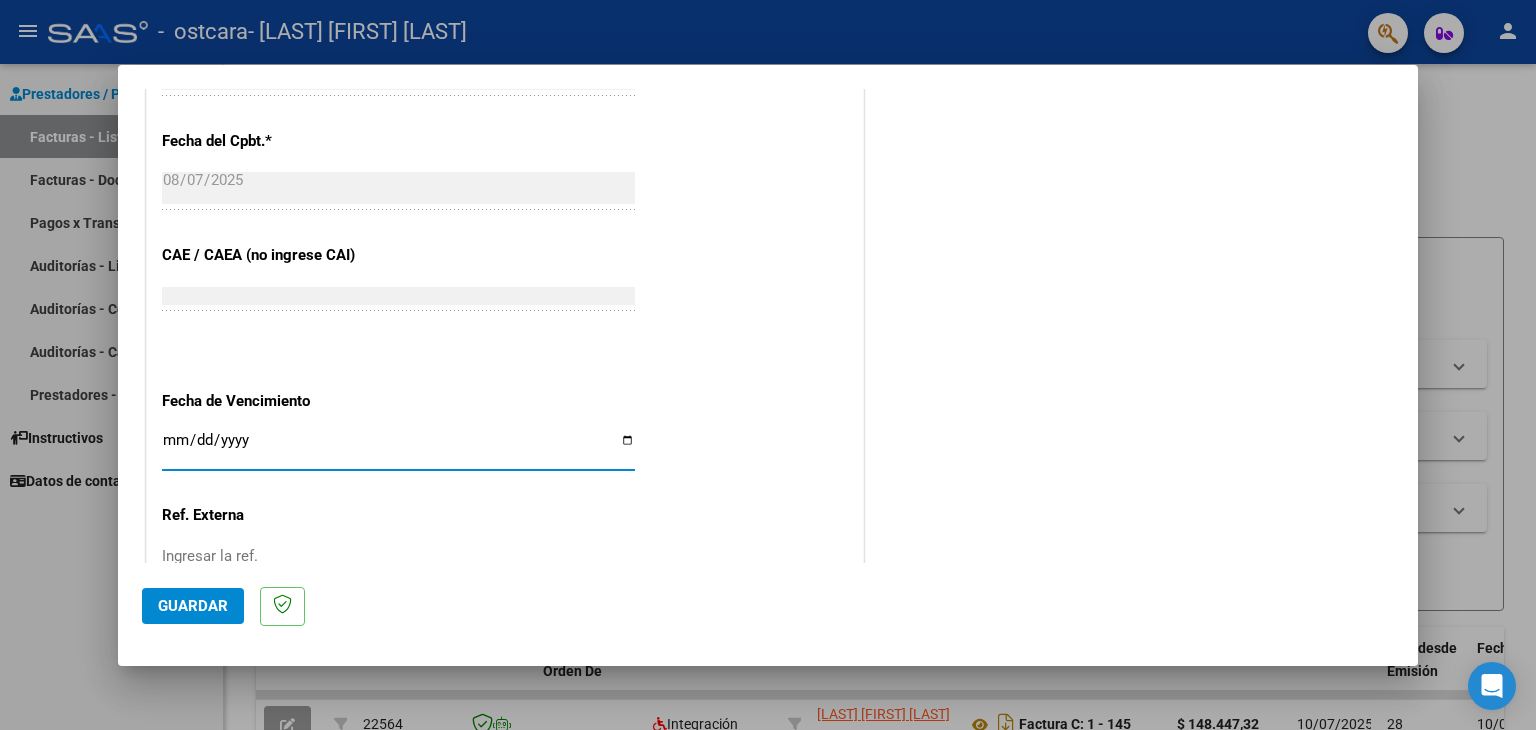 click on "Ingresar la fecha" at bounding box center [398, 448] 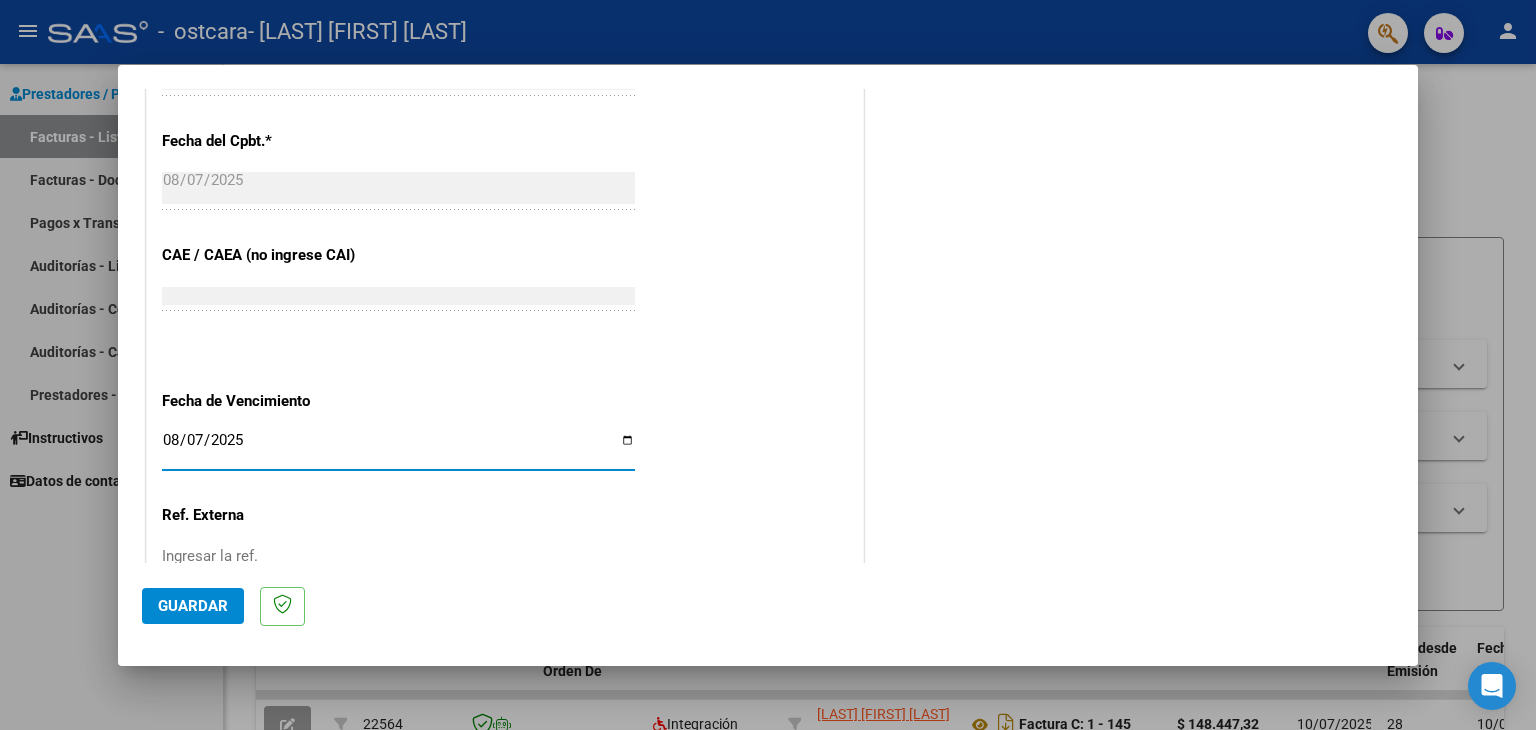 type on "2025-08-07" 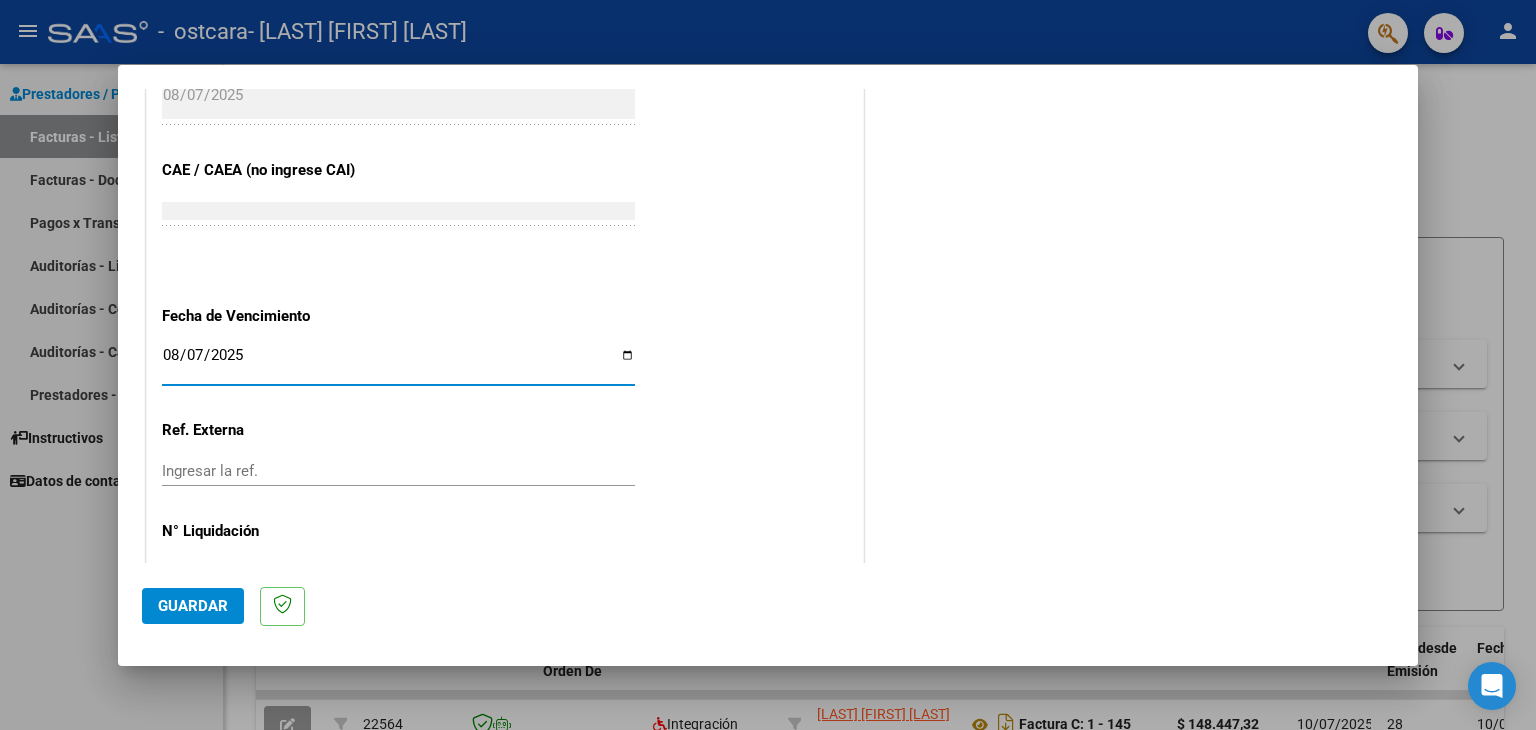 scroll, scrollTop: 1245, scrollLeft: 0, axis: vertical 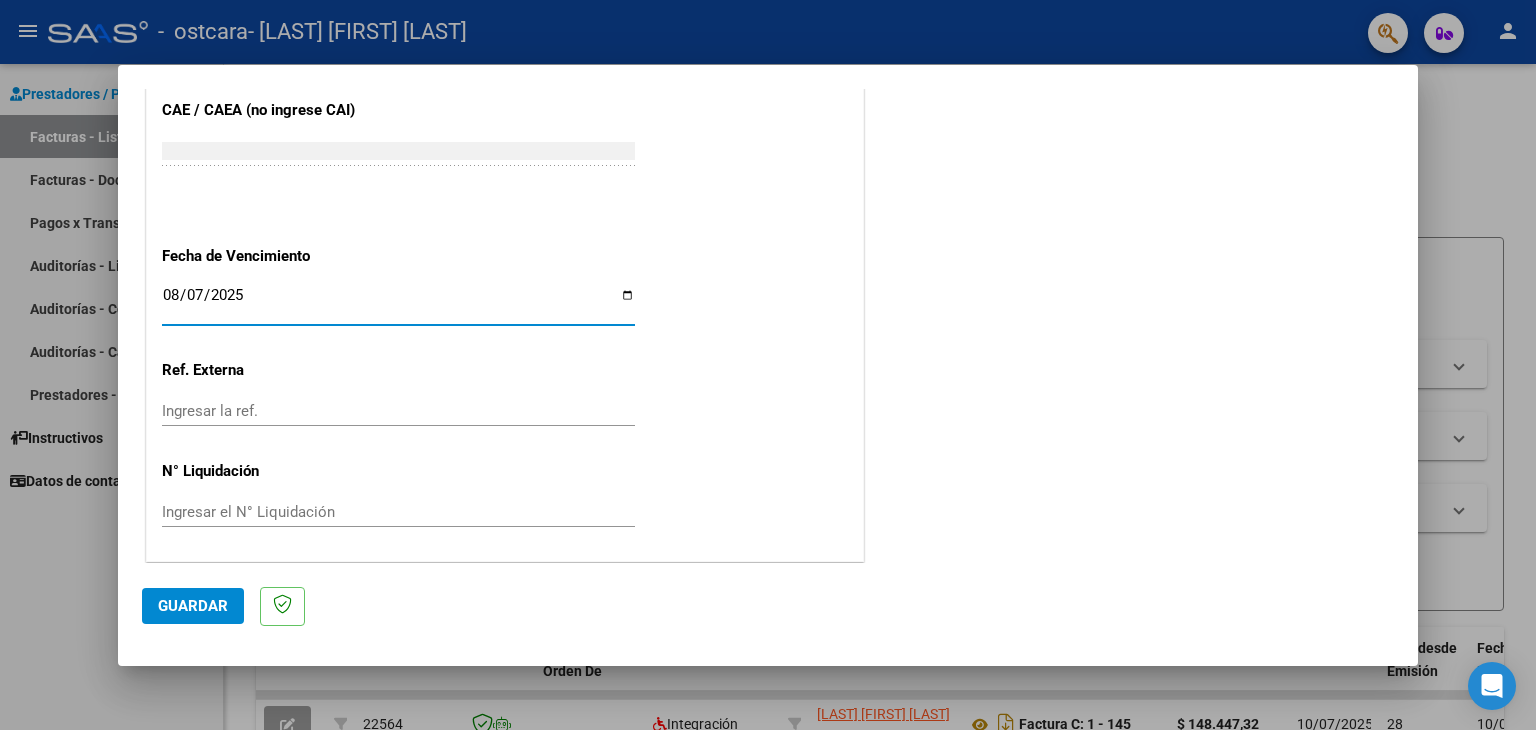 click on "Guardar" 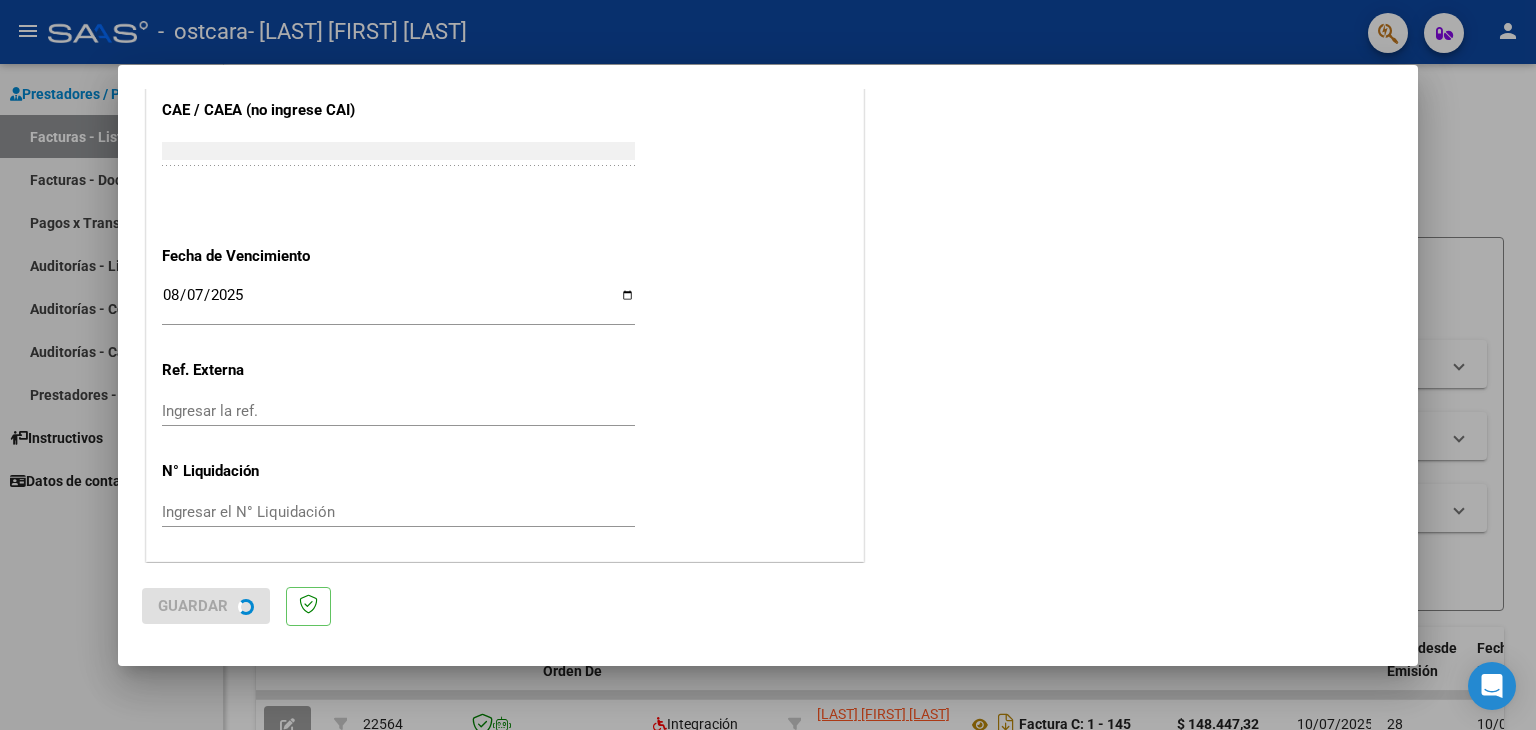 scroll, scrollTop: 0, scrollLeft: 0, axis: both 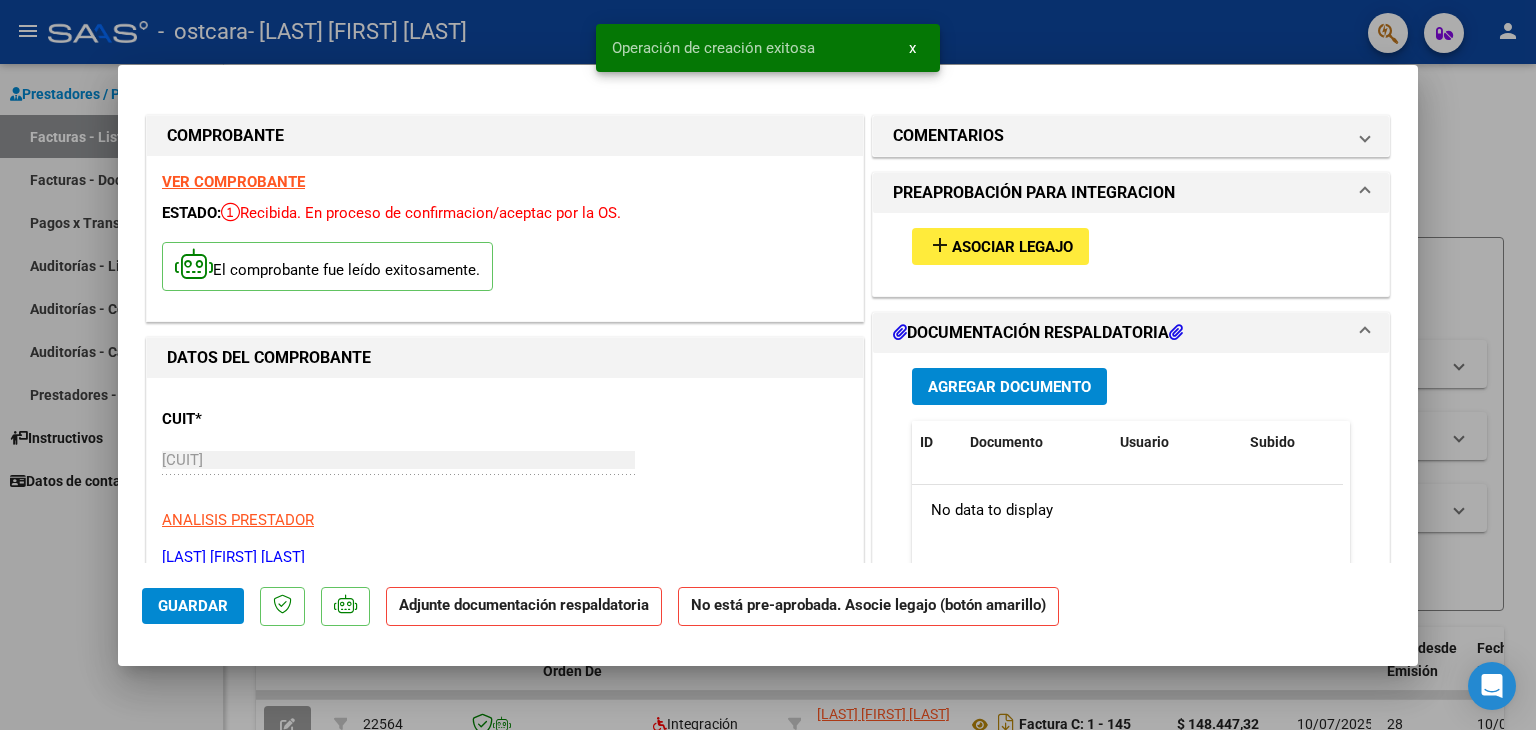 click on "Asociar Legajo" at bounding box center (1012, 247) 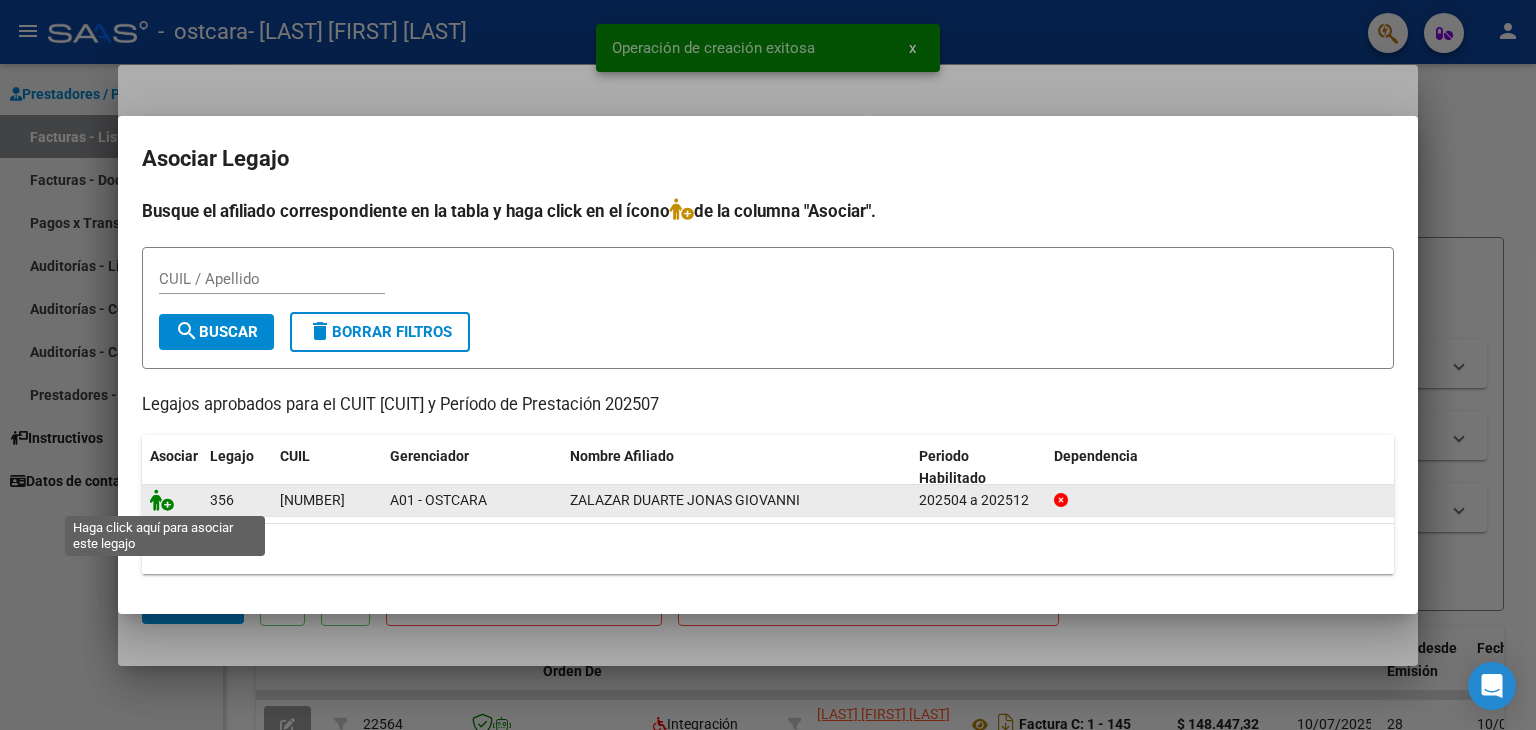click 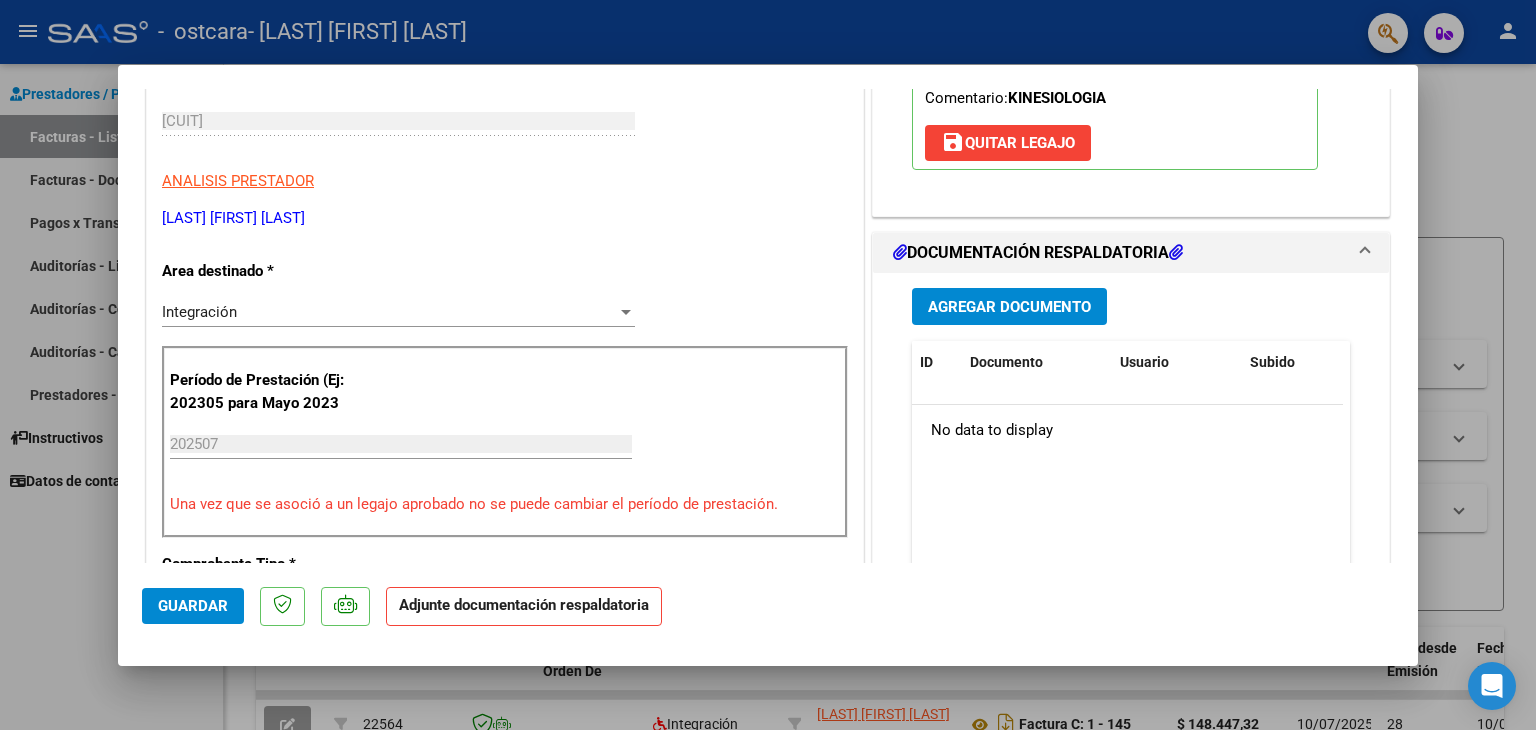 scroll, scrollTop: 400, scrollLeft: 0, axis: vertical 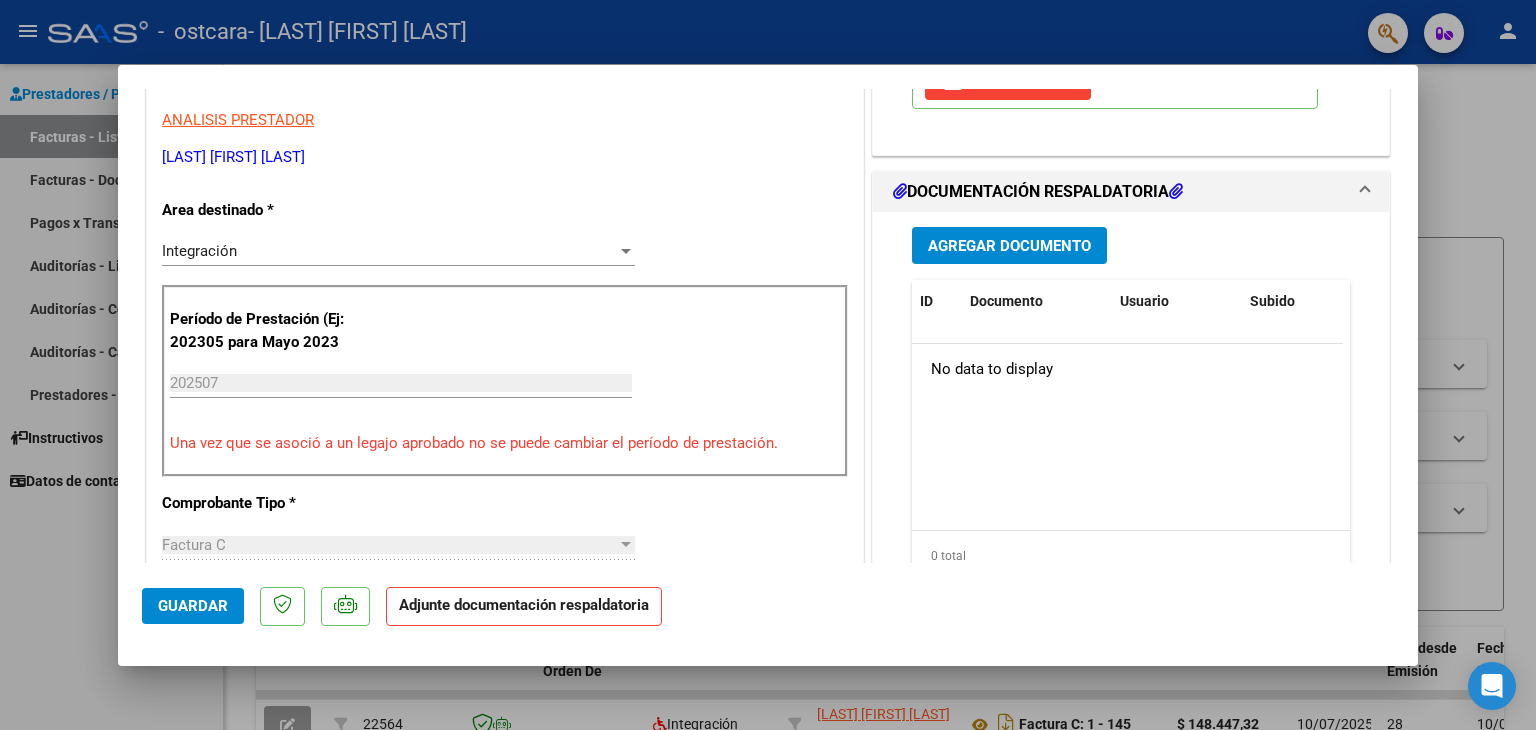 click on "Agregar Documento" at bounding box center [1009, 246] 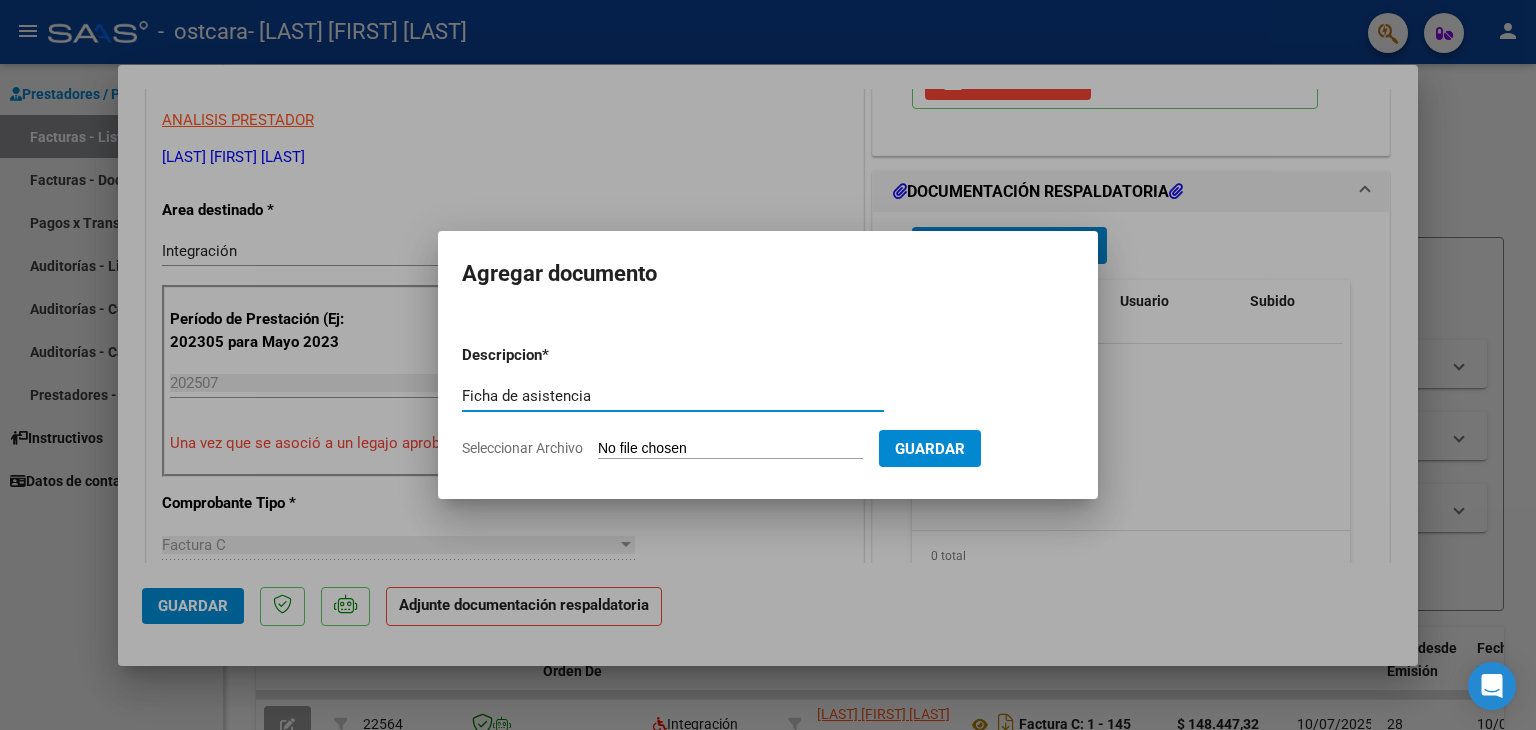 type on "Ficha de asistencia" 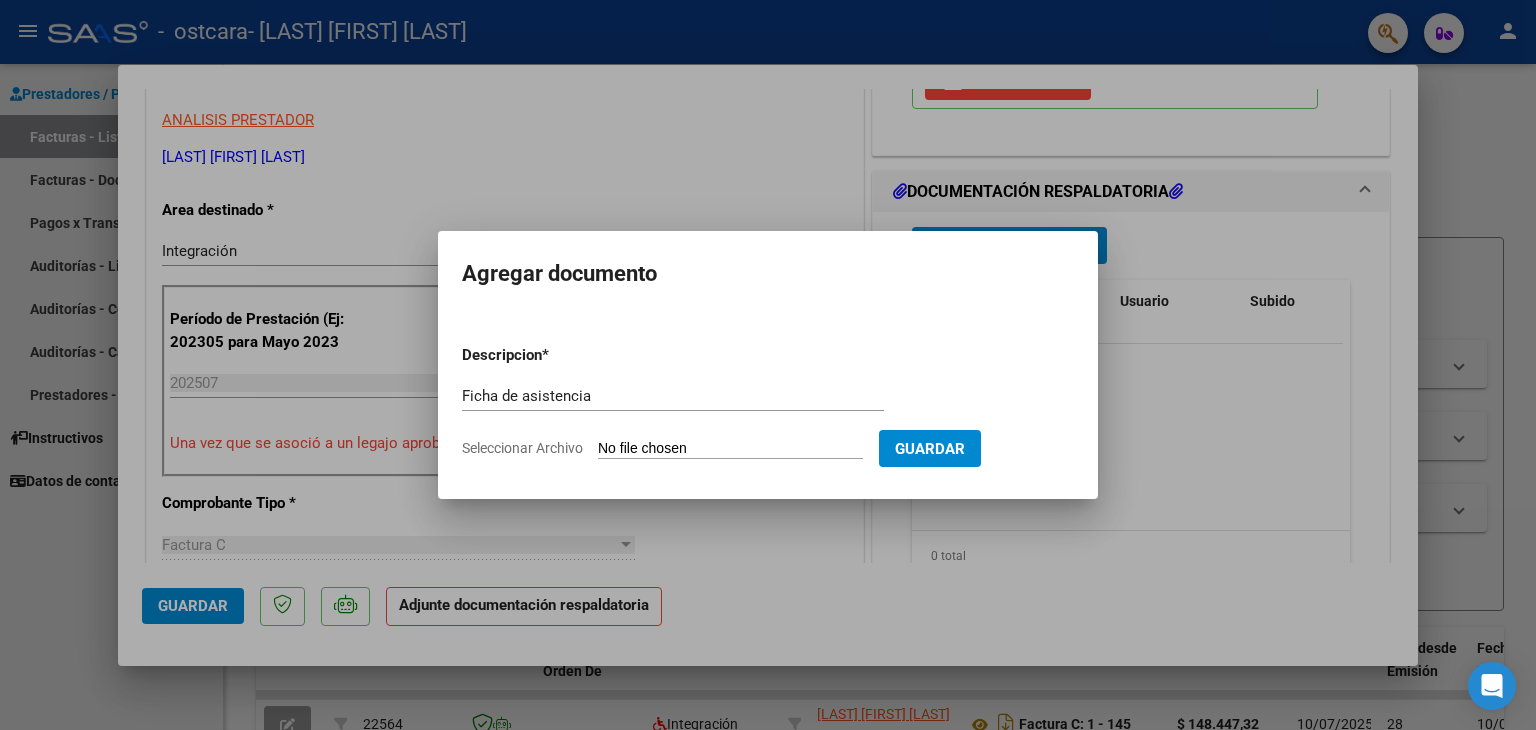 type on "C:\fakepath\jonas 07.pdf" 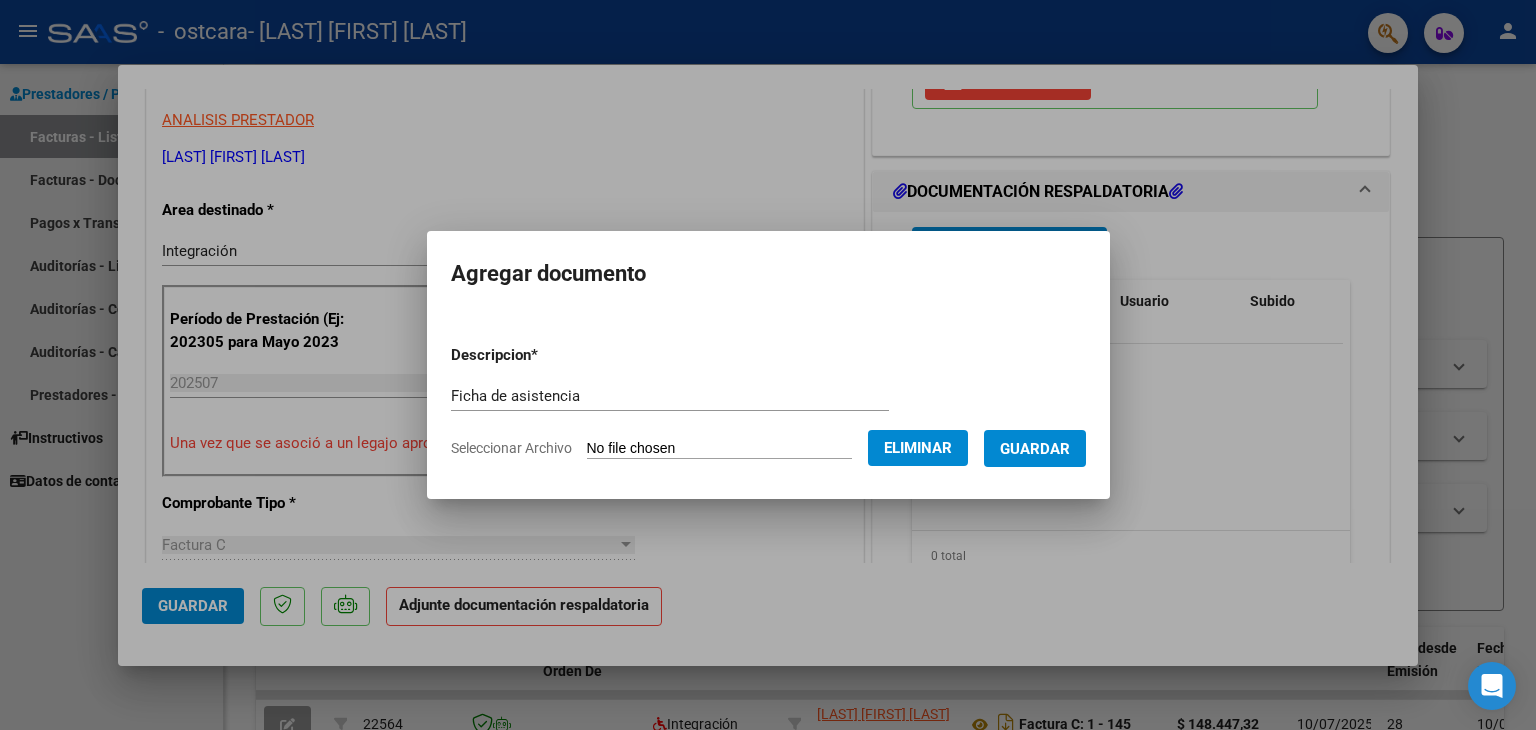 click on "Guardar" at bounding box center (1035, 448) 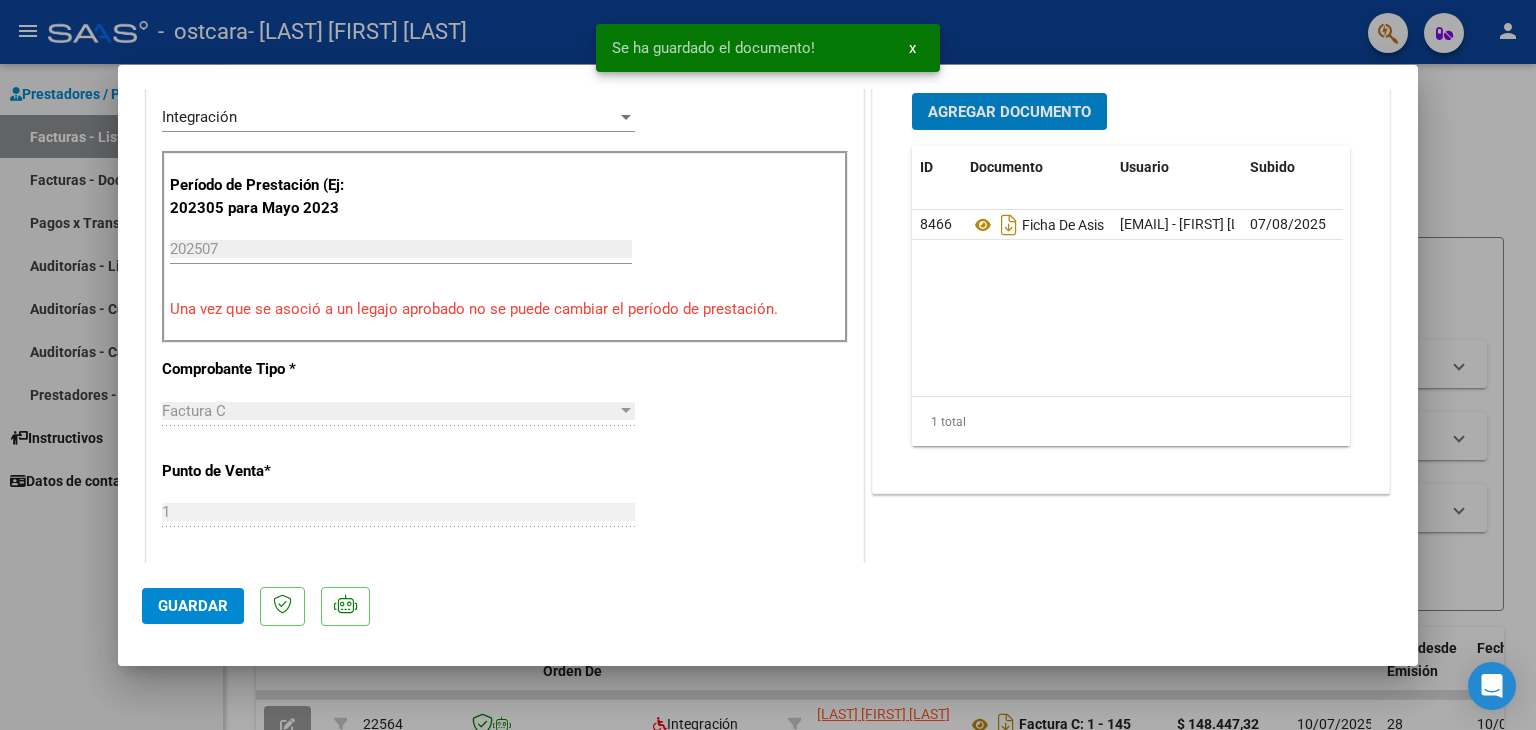 scroll, scrollTop: 500, scrollLeft: 0, axis: vertical 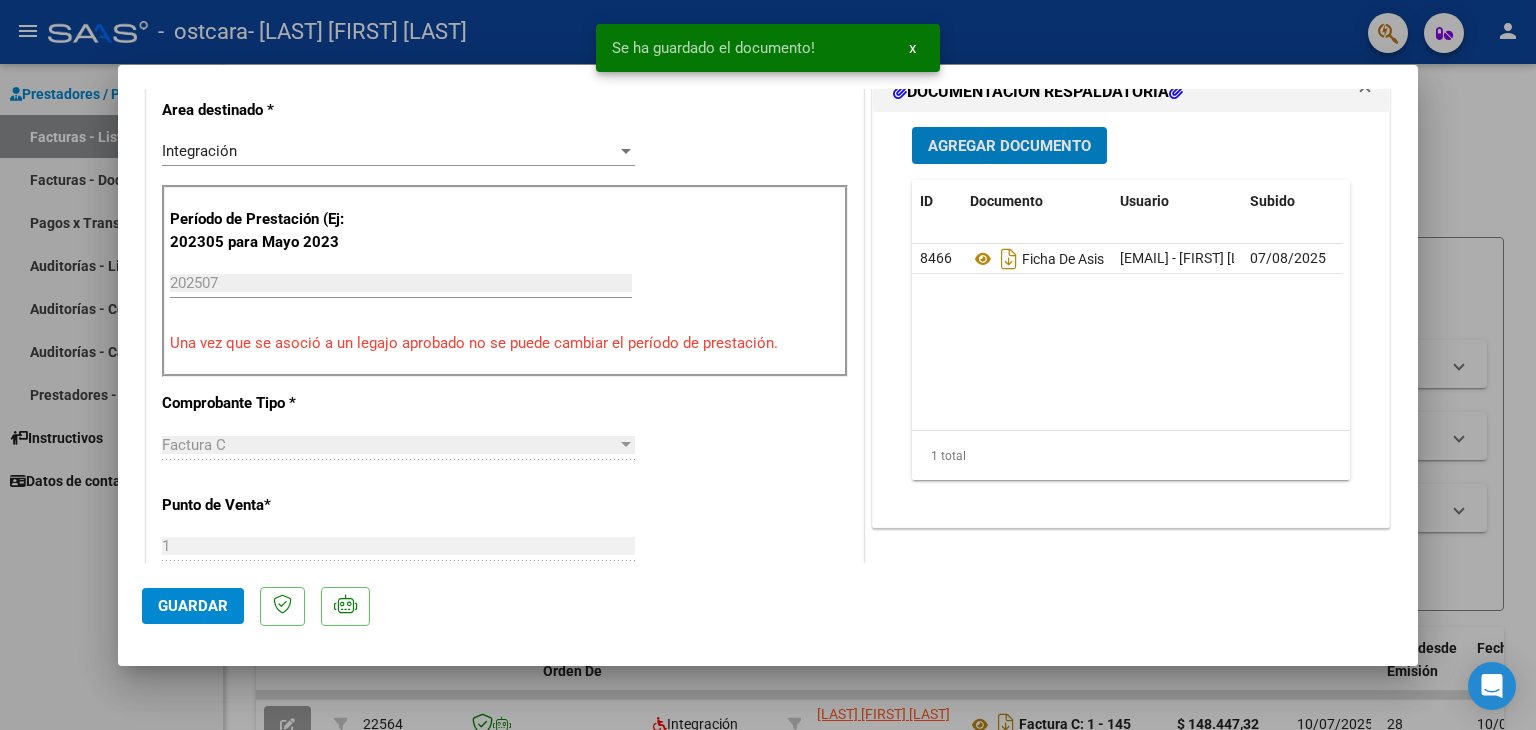 click on "Guardar" 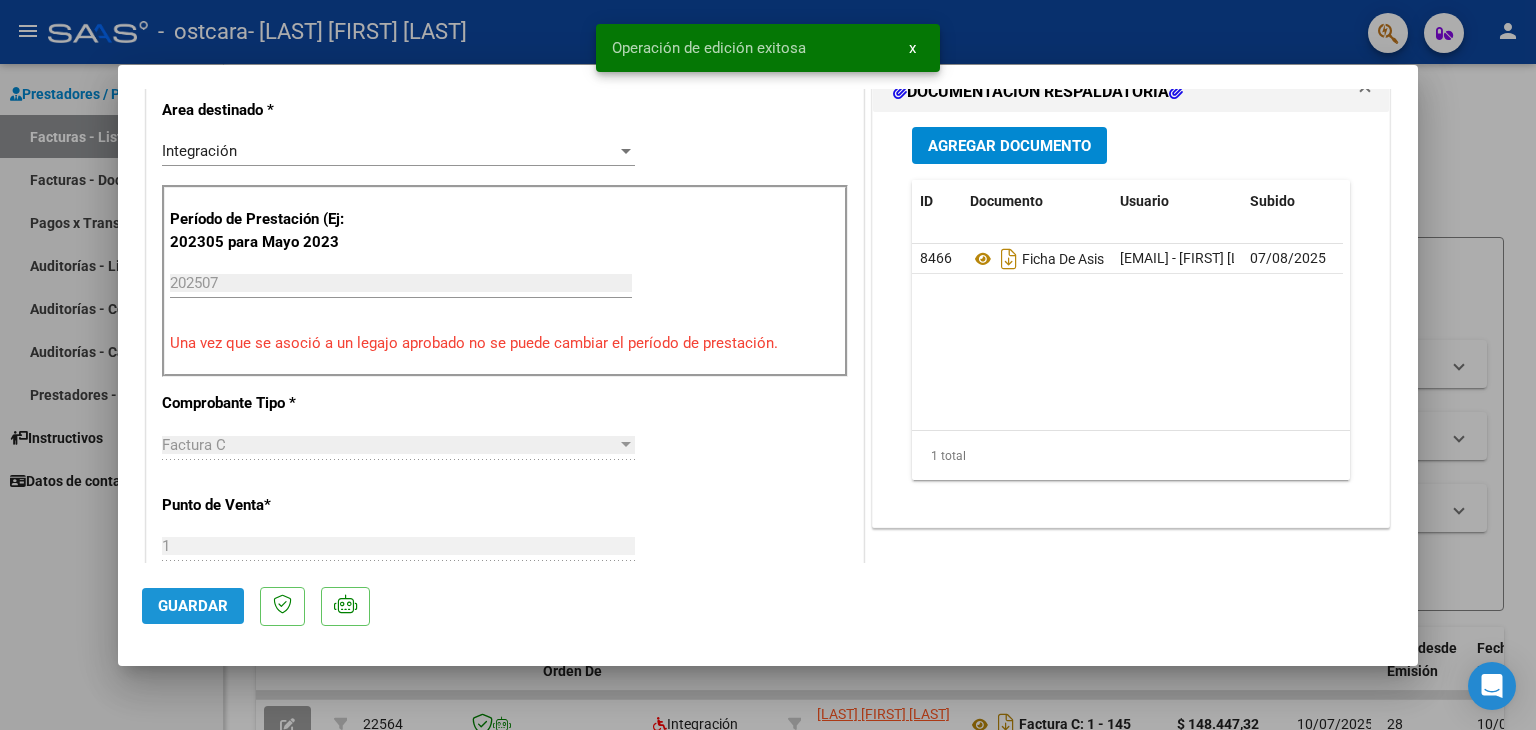 click on "Guardar" 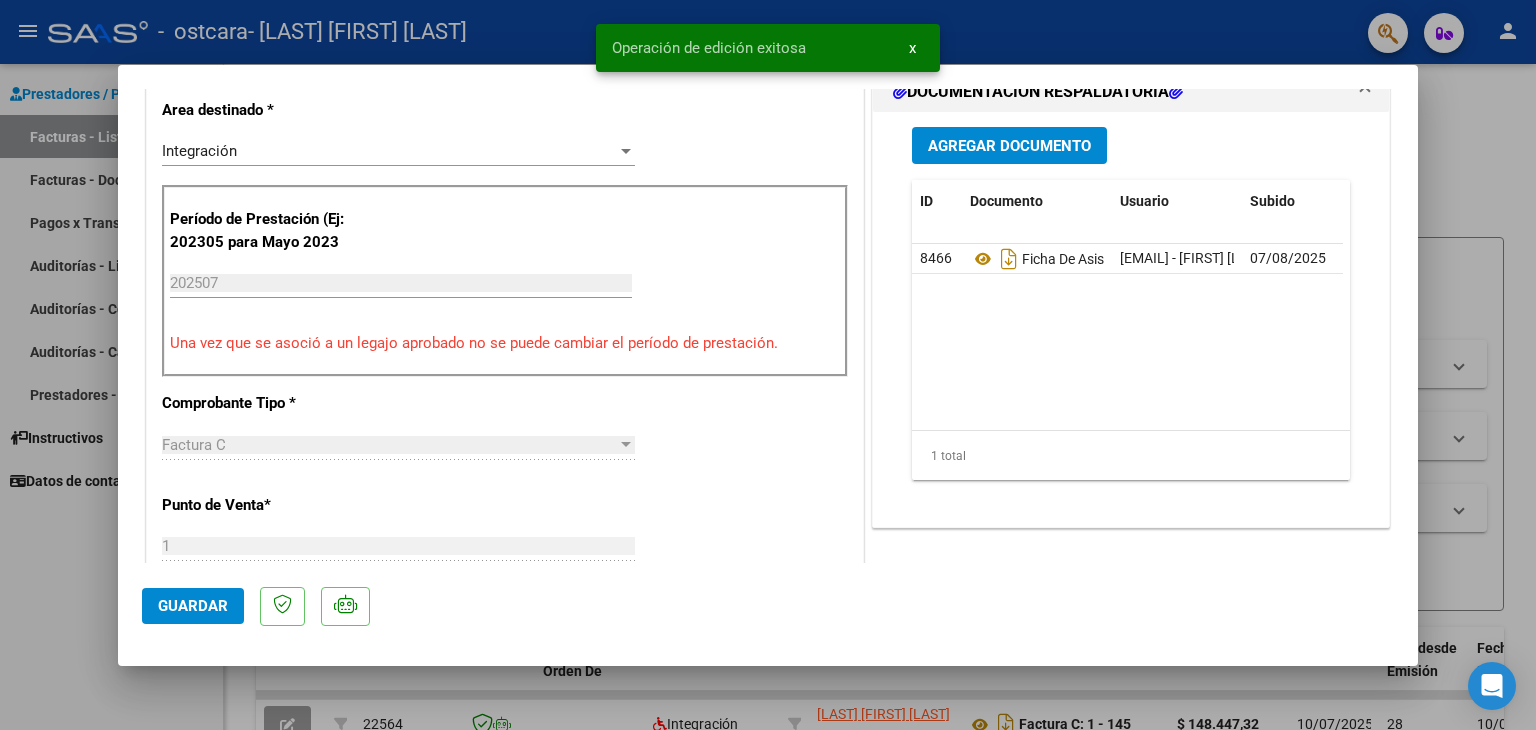 click at bounding box center [768, 365] 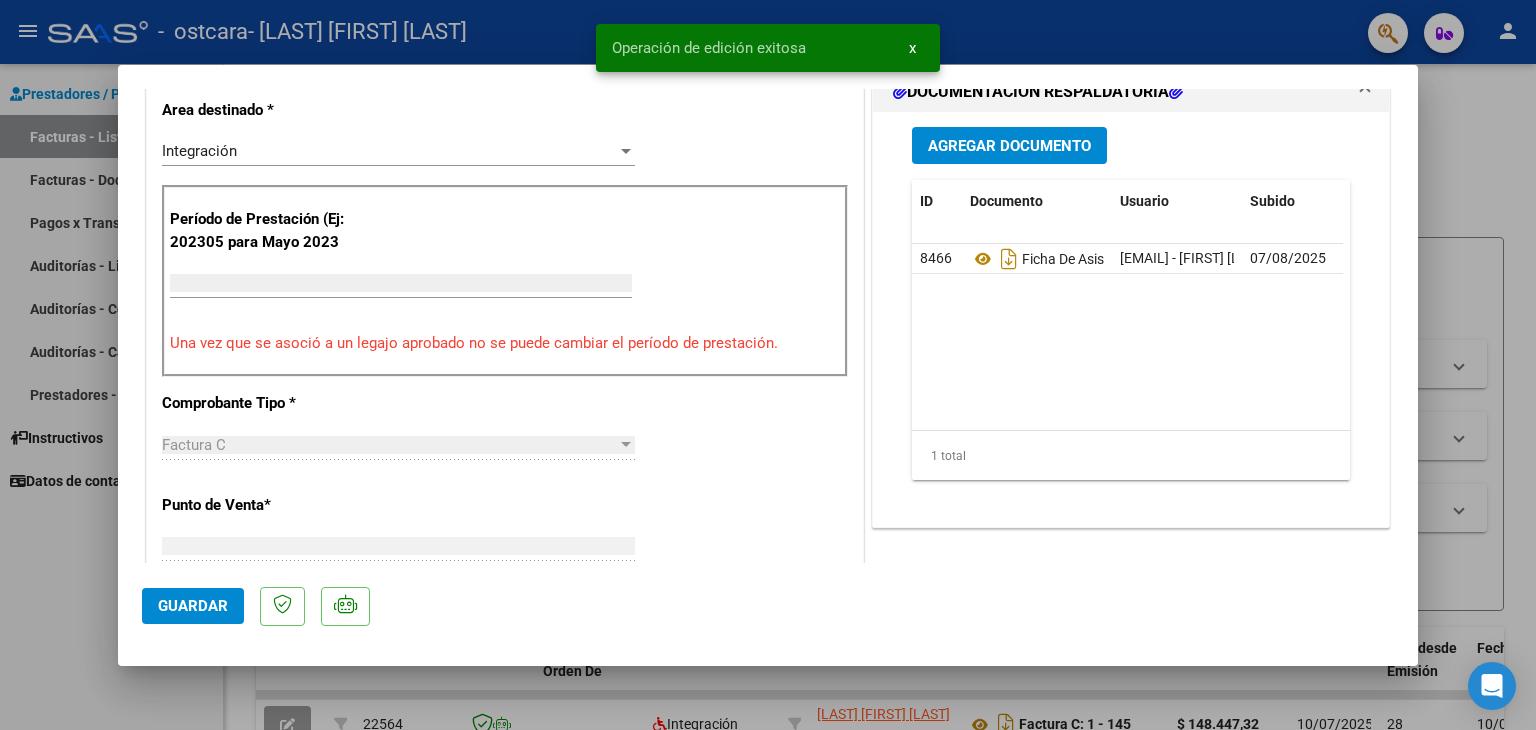 scroll, scrollTop: 414, scrollLeft: 0, axis: vertical 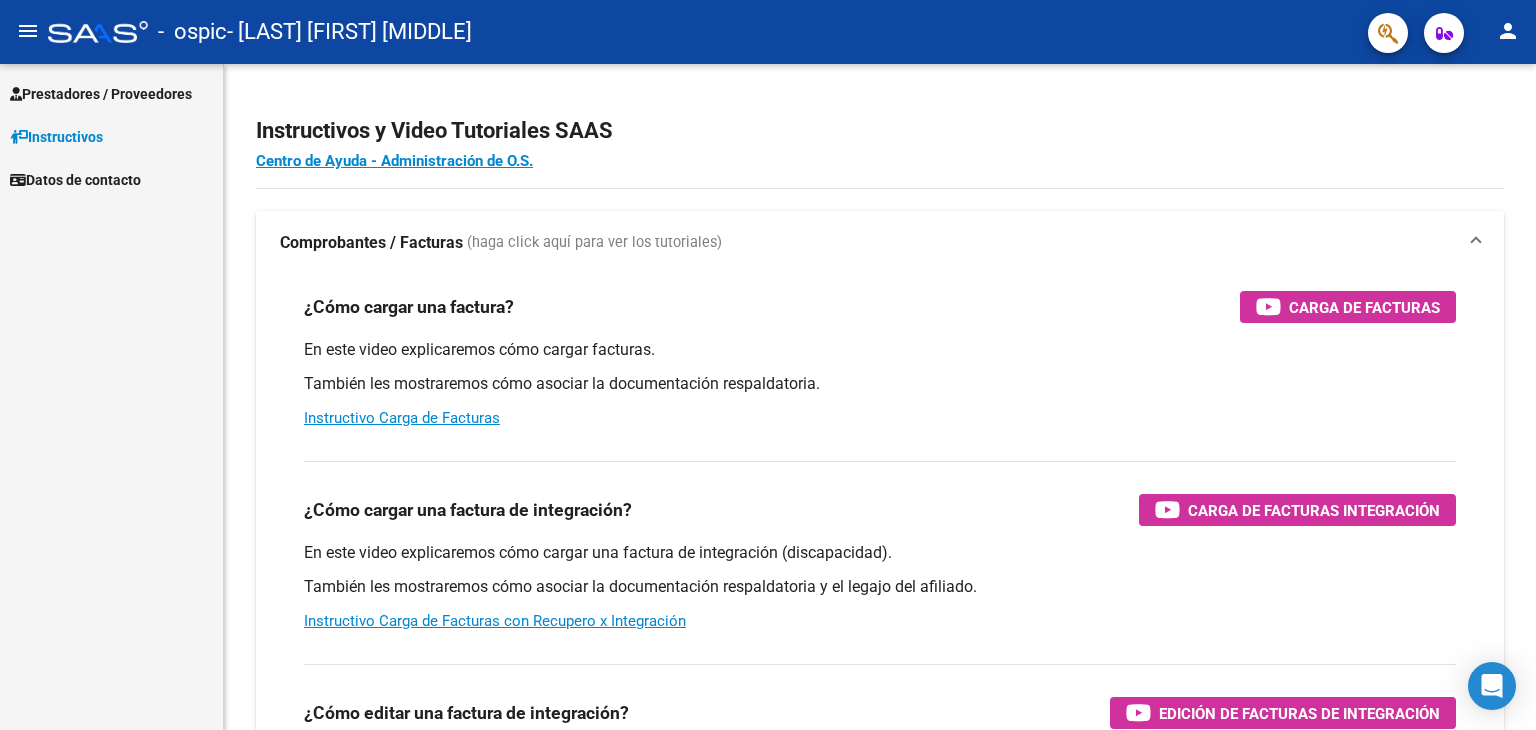 click on "Prestadores / Proveedores" at bounding box center (101, 94) 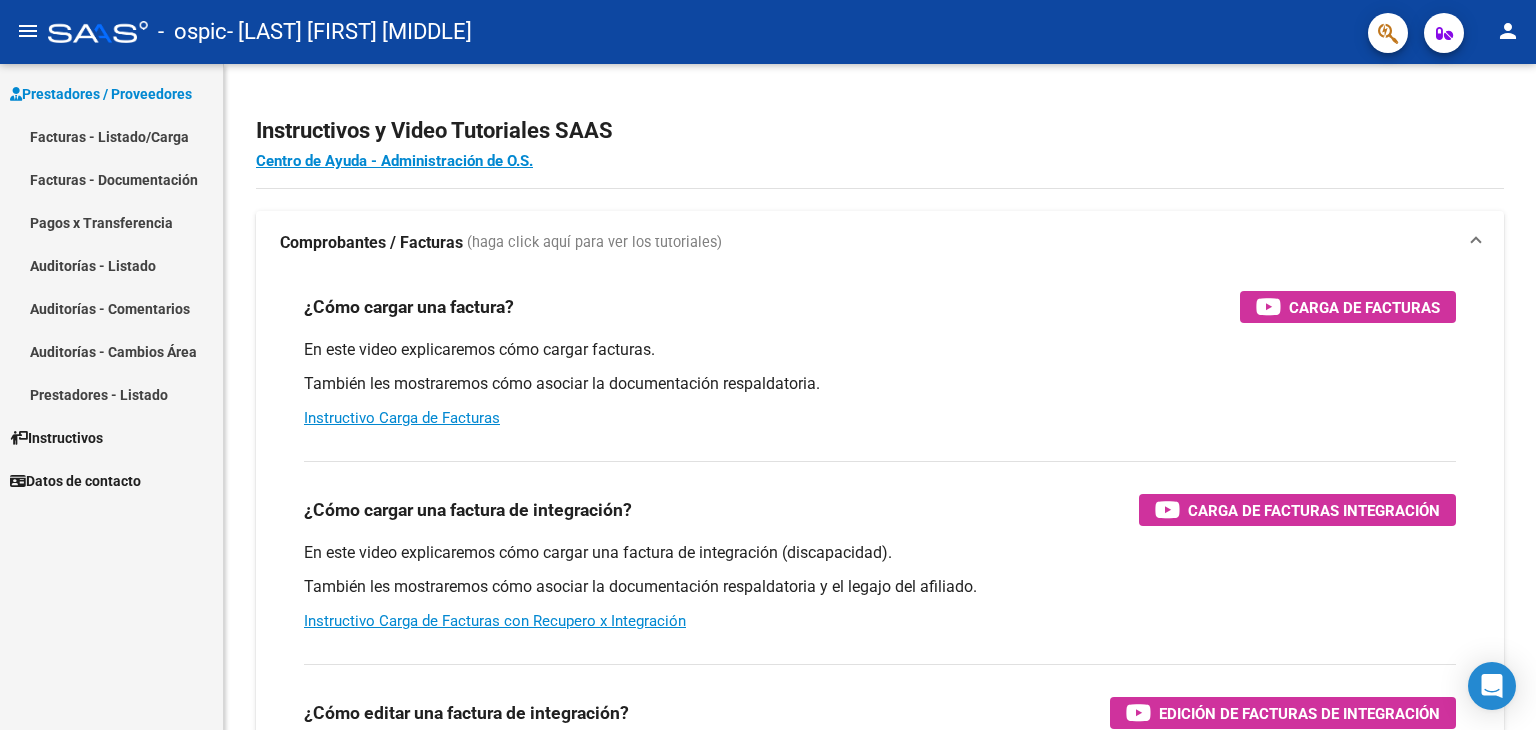 click on "Facturas - Listado/Carga" at bounding box center [111, 136] 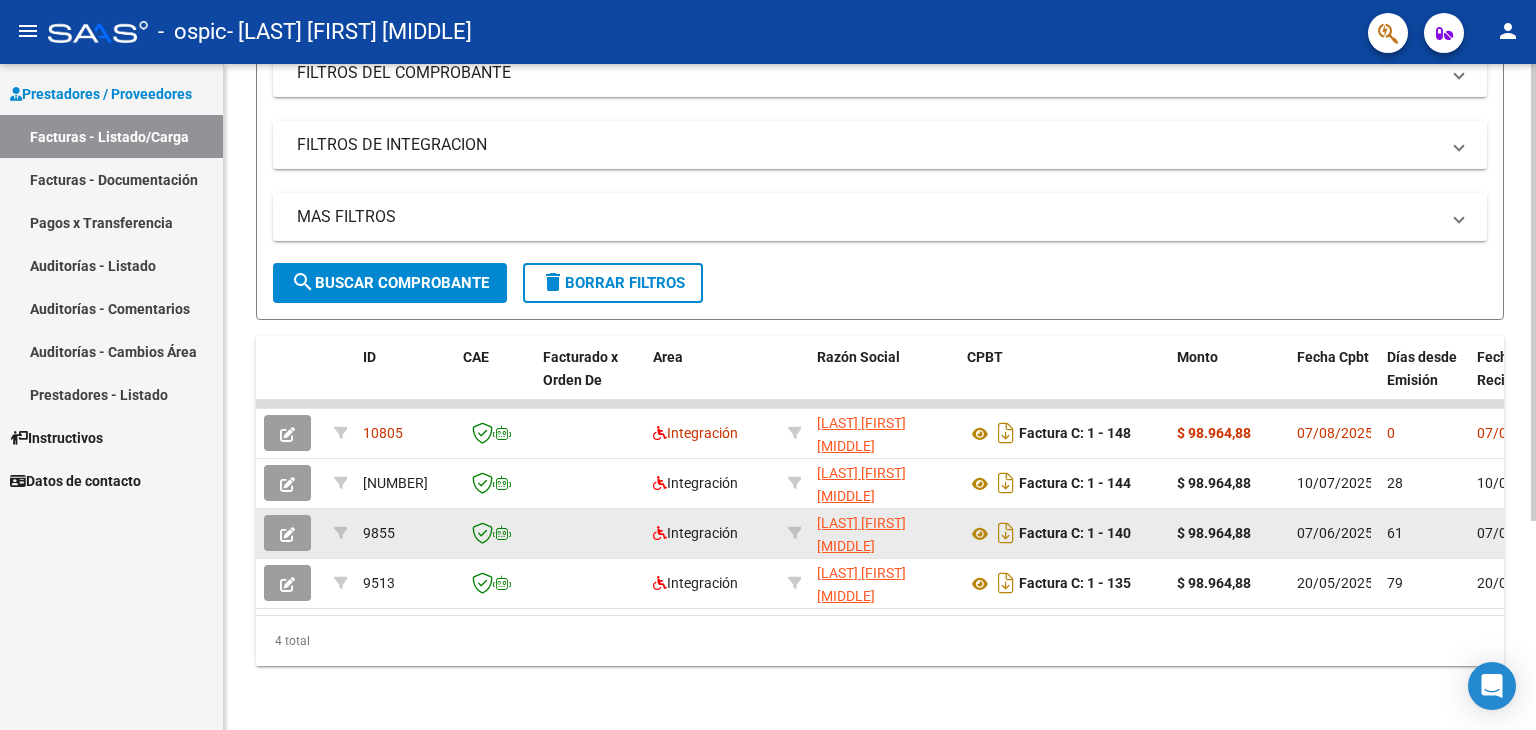 scroll, scrollTop: 300, scrollLeft: 0, axis: vertical 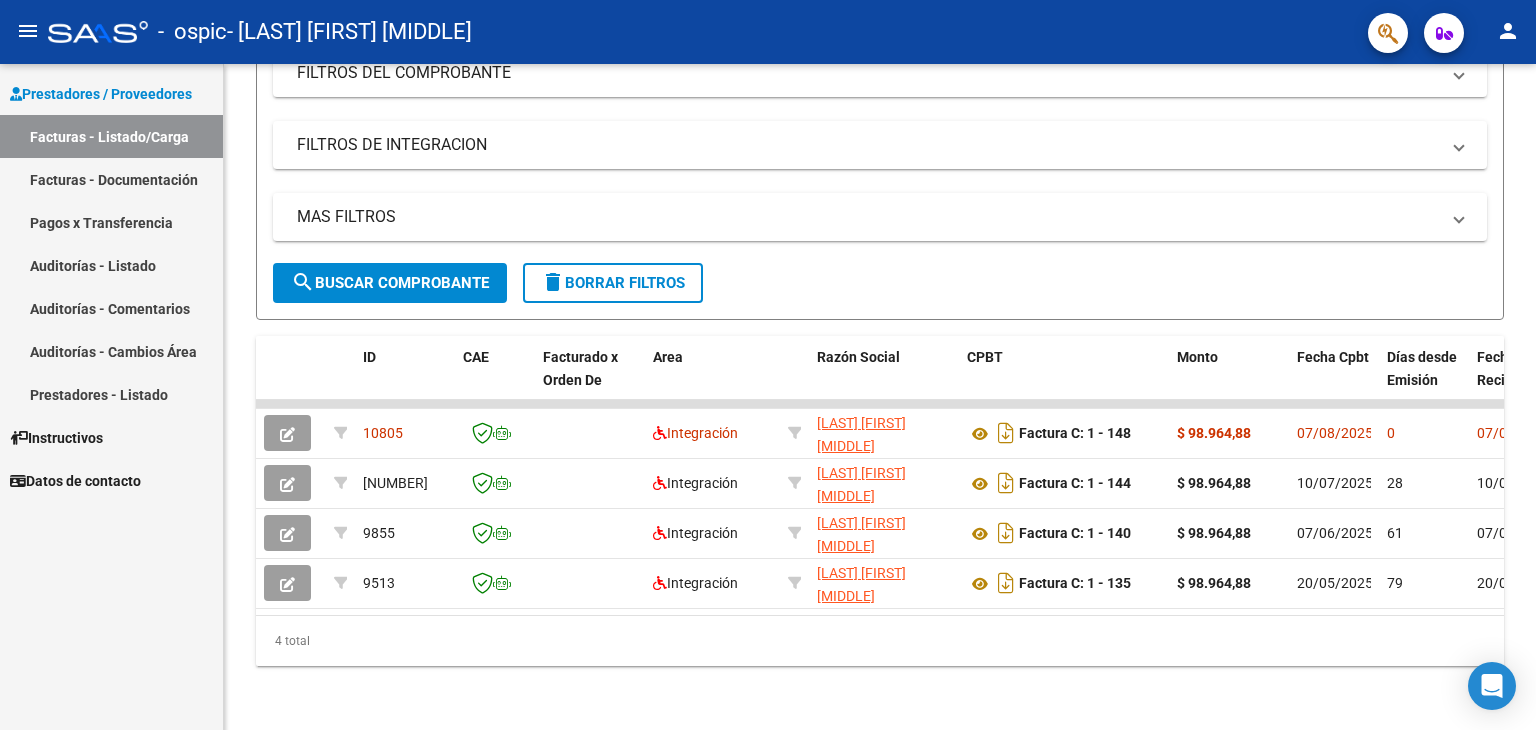 click on "menu" 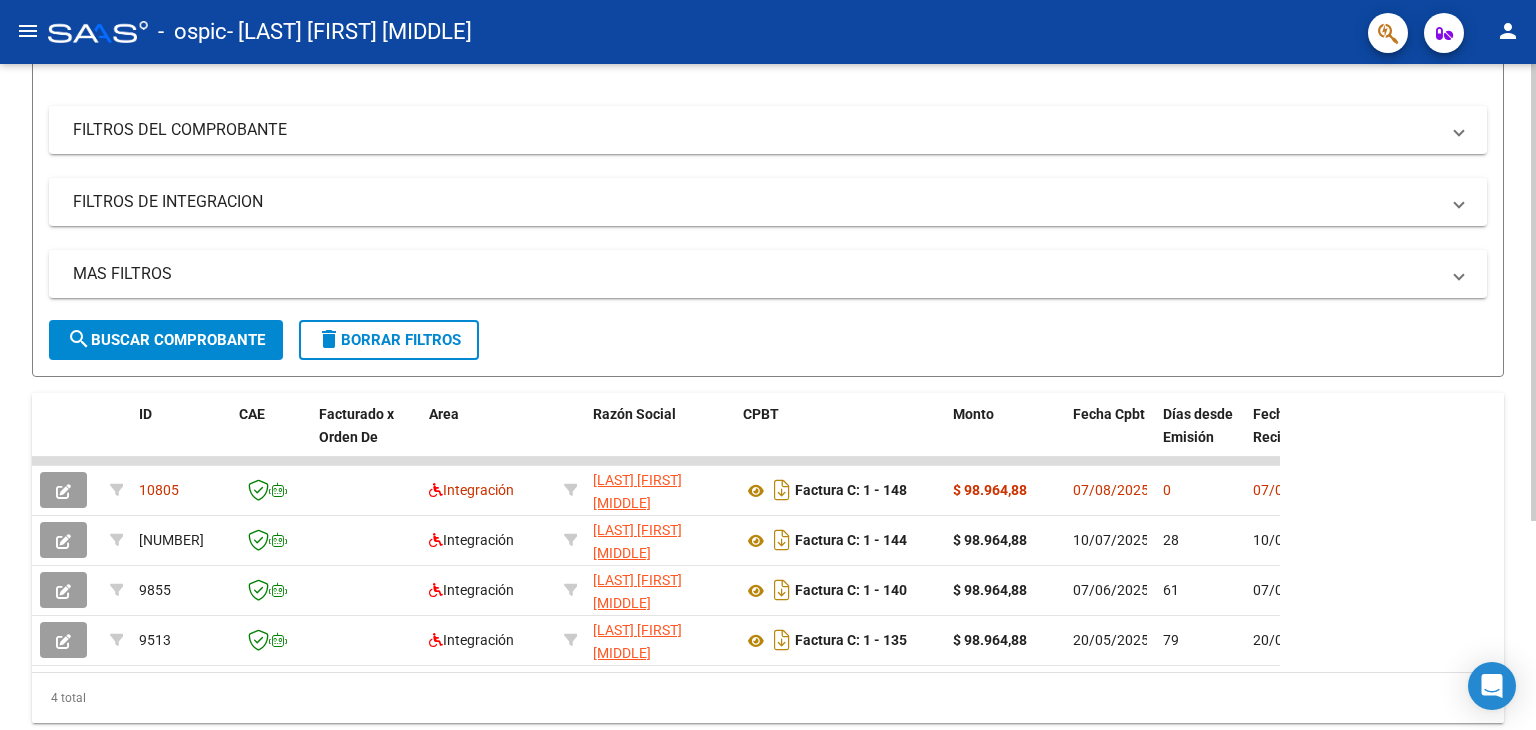 scroll, scrollTop: 0, scrollLeft: 0, axis: both 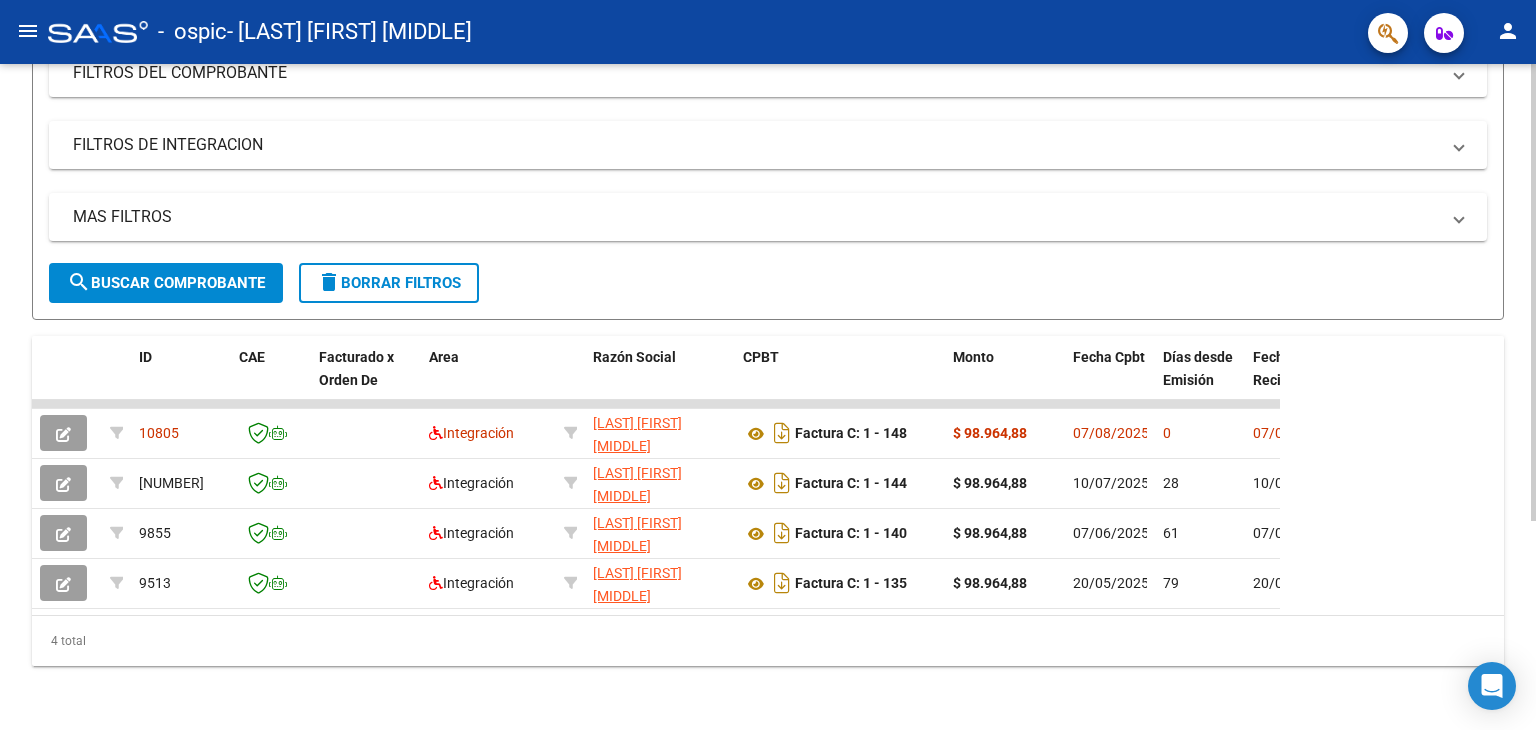 click on "Video tutorial   PRESTADORES -> Listado de CPBTs Emitidos por Prestadores / Proveedores (alt+q)   Cargar Comprobante
cloud_download  CSV  cloud_download  EXCEL  cloud_download  Estandar   Descarga Masiva
Filtros Id Area Area Todos Confirmado   Mostrar totalizadores   FILTROS DEL COMPROBANTE  Comprobante Tipo Comprobante Tipo Start date – End date Fec. Comprobante Desde / Hasta Días Emisión Desde(cant. días) Días Emisión Hasta(cant. días) CUIT / Razón Social Pto. Venta Nro. Comprobante Código SSS CAE Válido CAE Válido Todos Cargado Módulo Hosp. Todos Tiene facturacion Apócrifa Hospital Refes  FILTROS DE INTEGRACION  Período De Prestación Campos del Archivo de Rendición Devuelto x SSS (dr_envio) Todos Rendido x SSS (dr_envio) Tipo de Registro Tipo de Registro Período Presentación Período Presentación Campos del Legajo Asociado (preaprobación) Afiliado Legajo (cuil/nombre) Todos Solo facturas preaprobadas  MAS FILTROS  Todos Con Doc. Respaldatoria Todos Con Trazabilidad Todos – – 0" 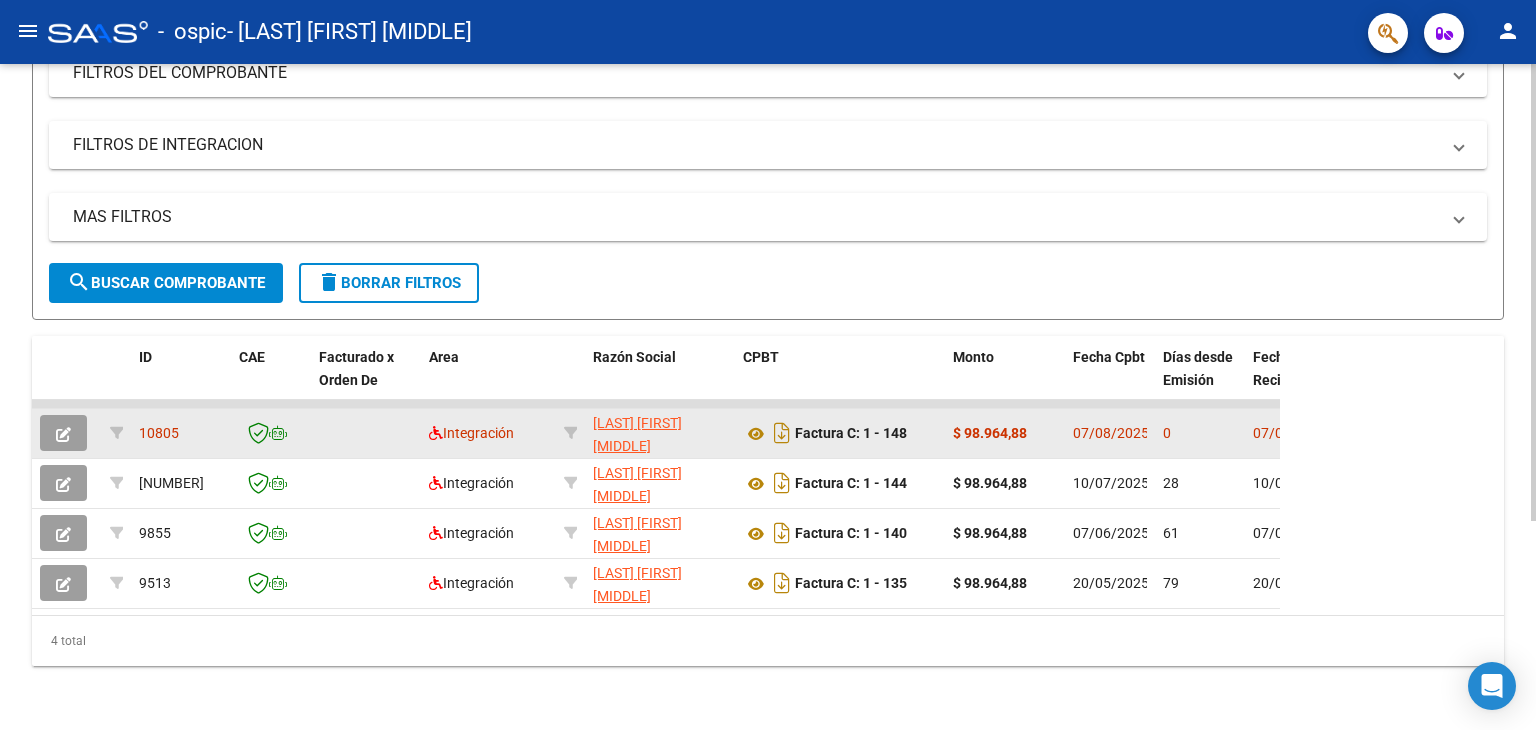 click 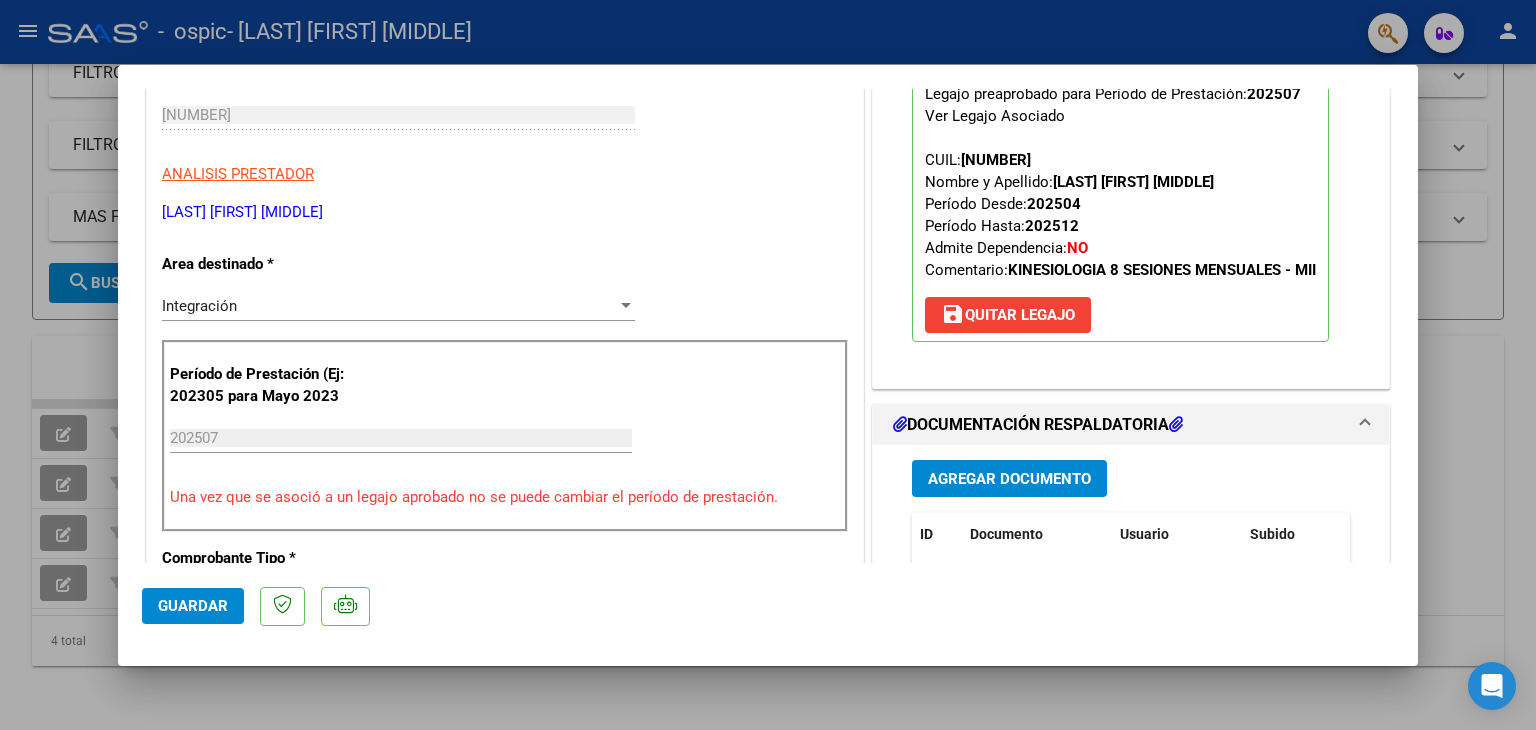 scroll, scrollTop: 0, scrollLeft: 0, axis: both 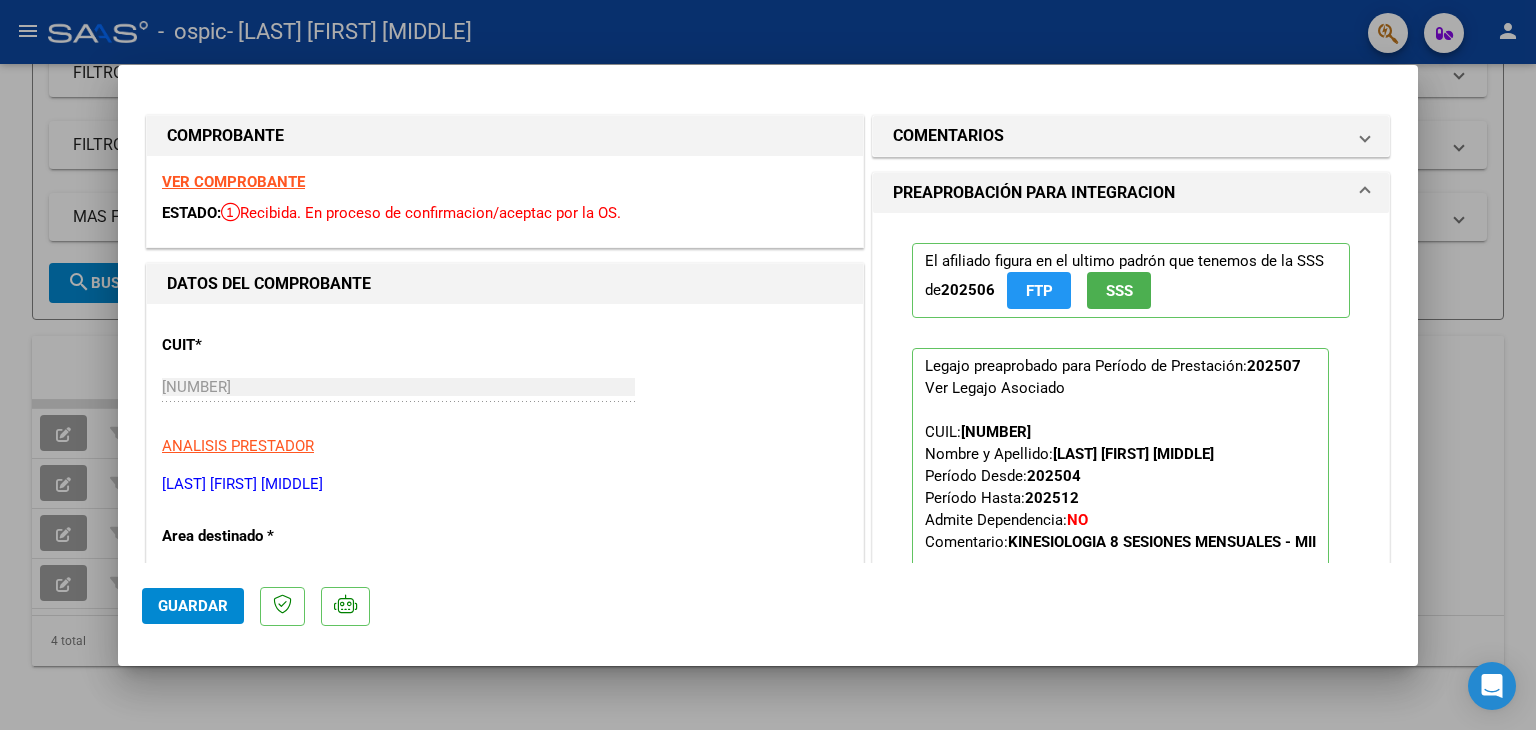 click at bounding box center [768, 365] 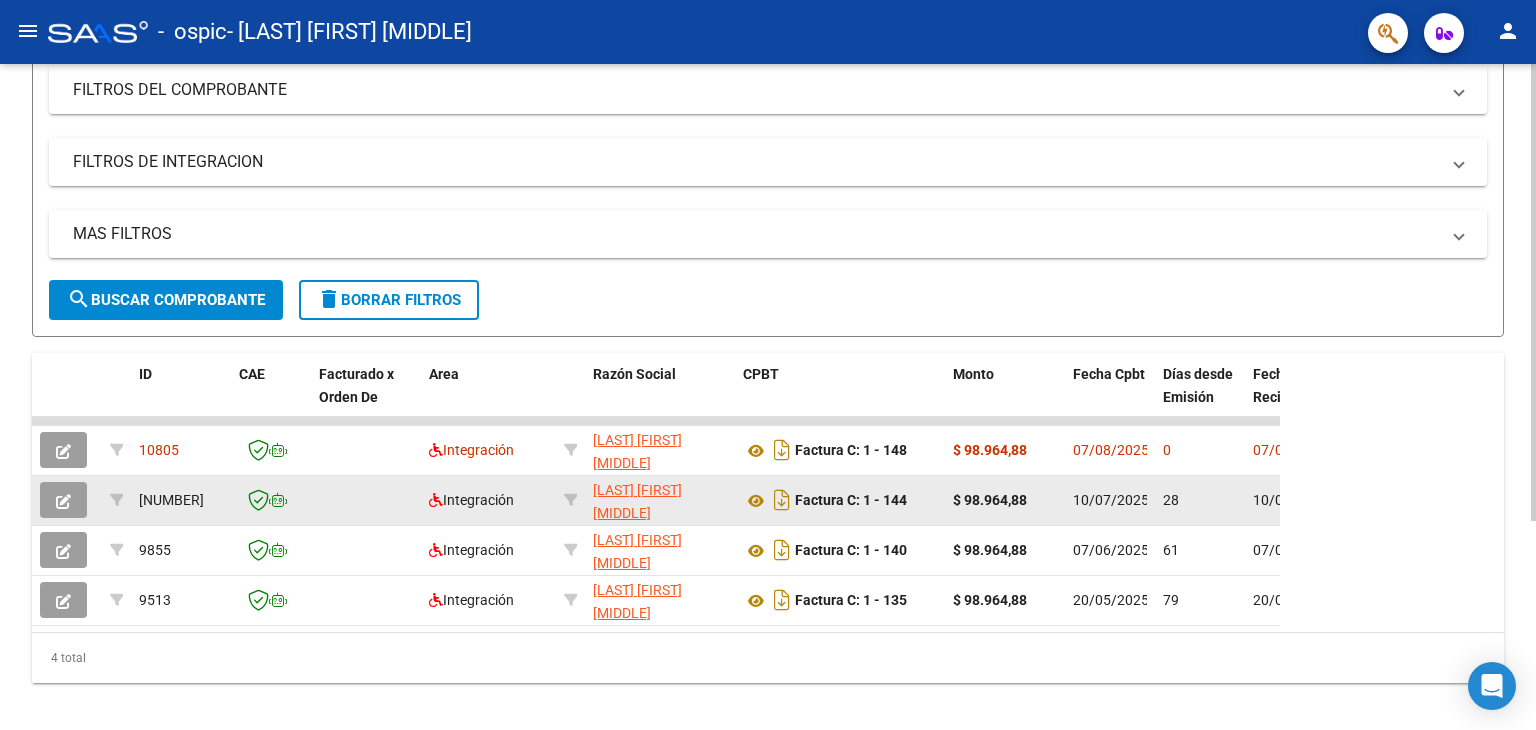 scroll, scrollTop: 300, scrollLeft: 0, axis: vertical 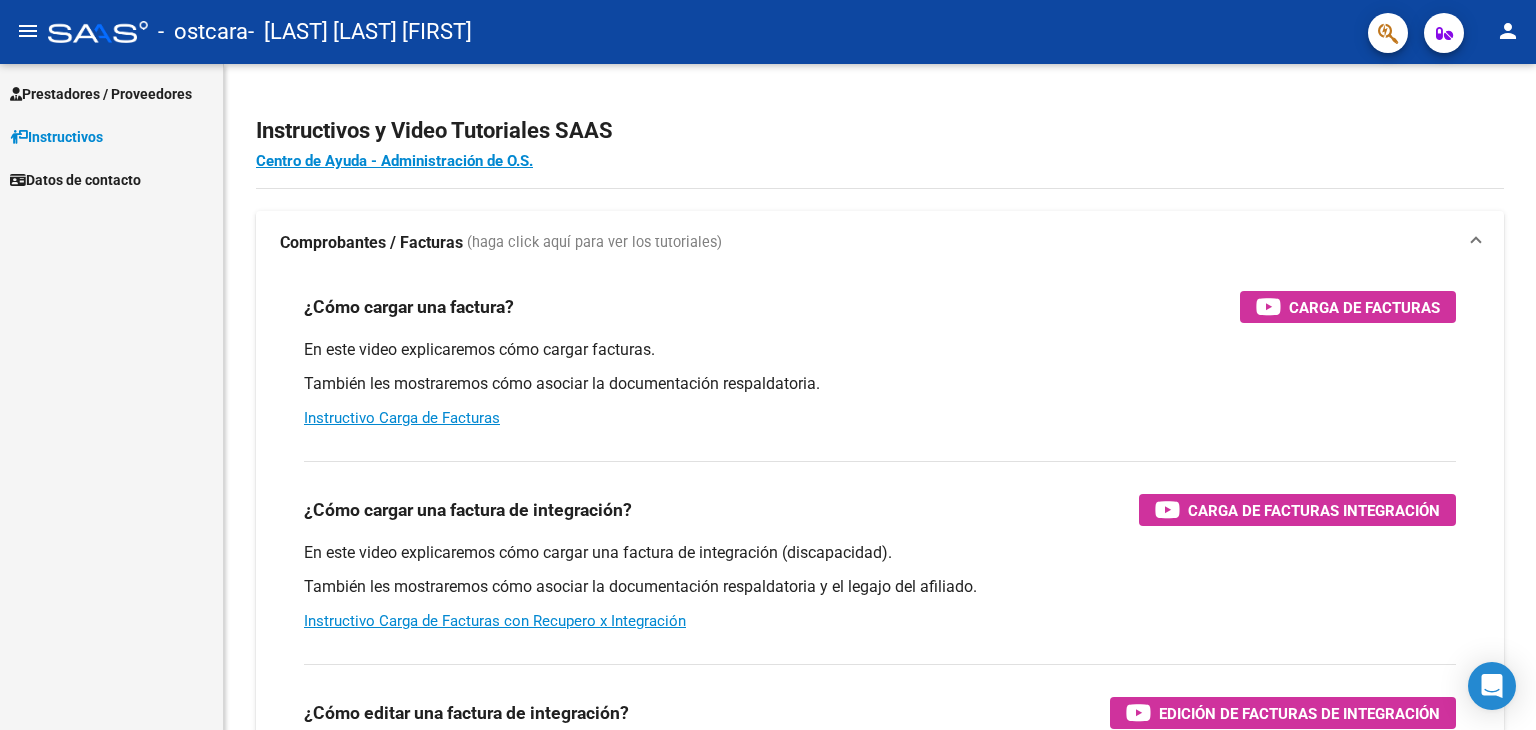 click on "Prestadores / Proveedores" at bounding box center [101, 94] 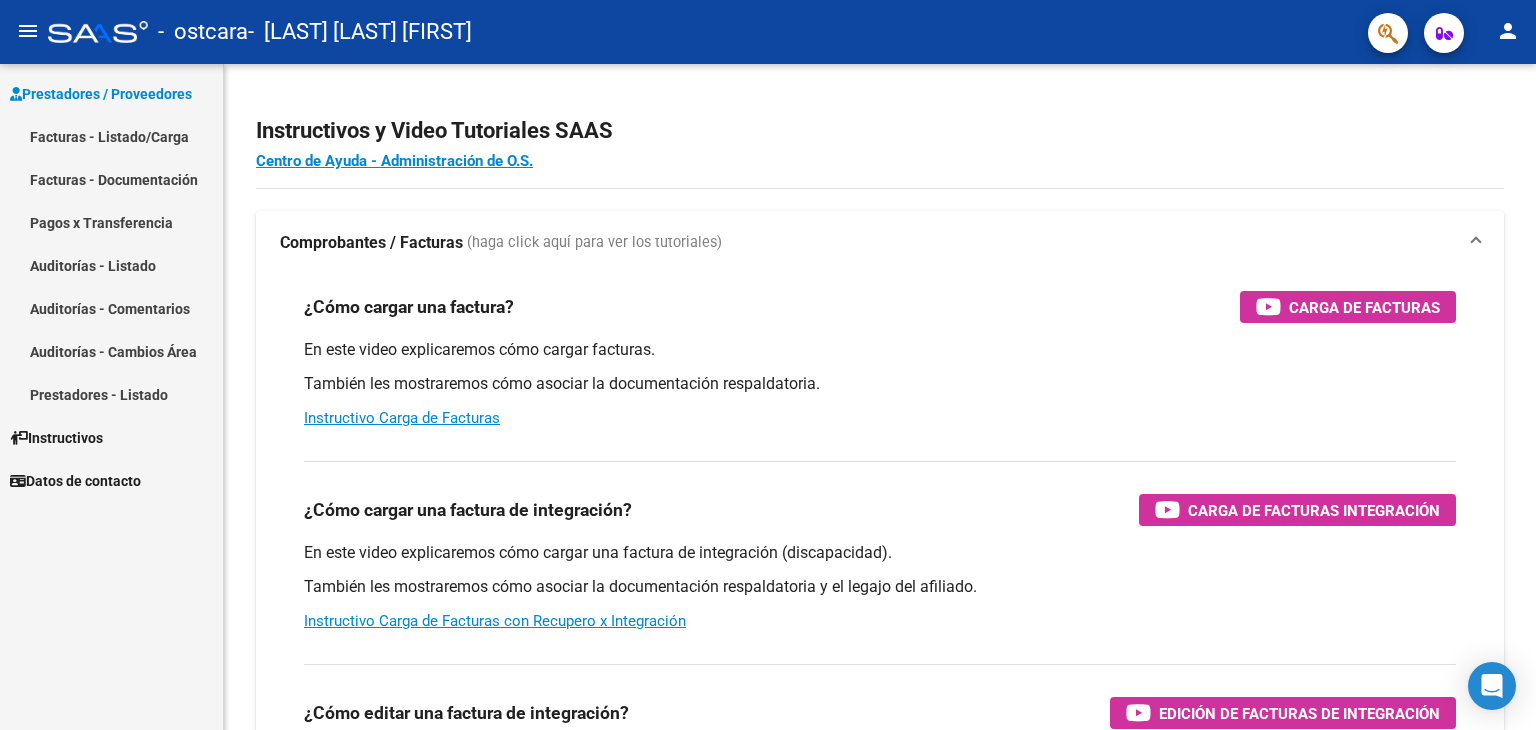 click on "Facturas - Listado/Carga" at bounding box center (111, 136) 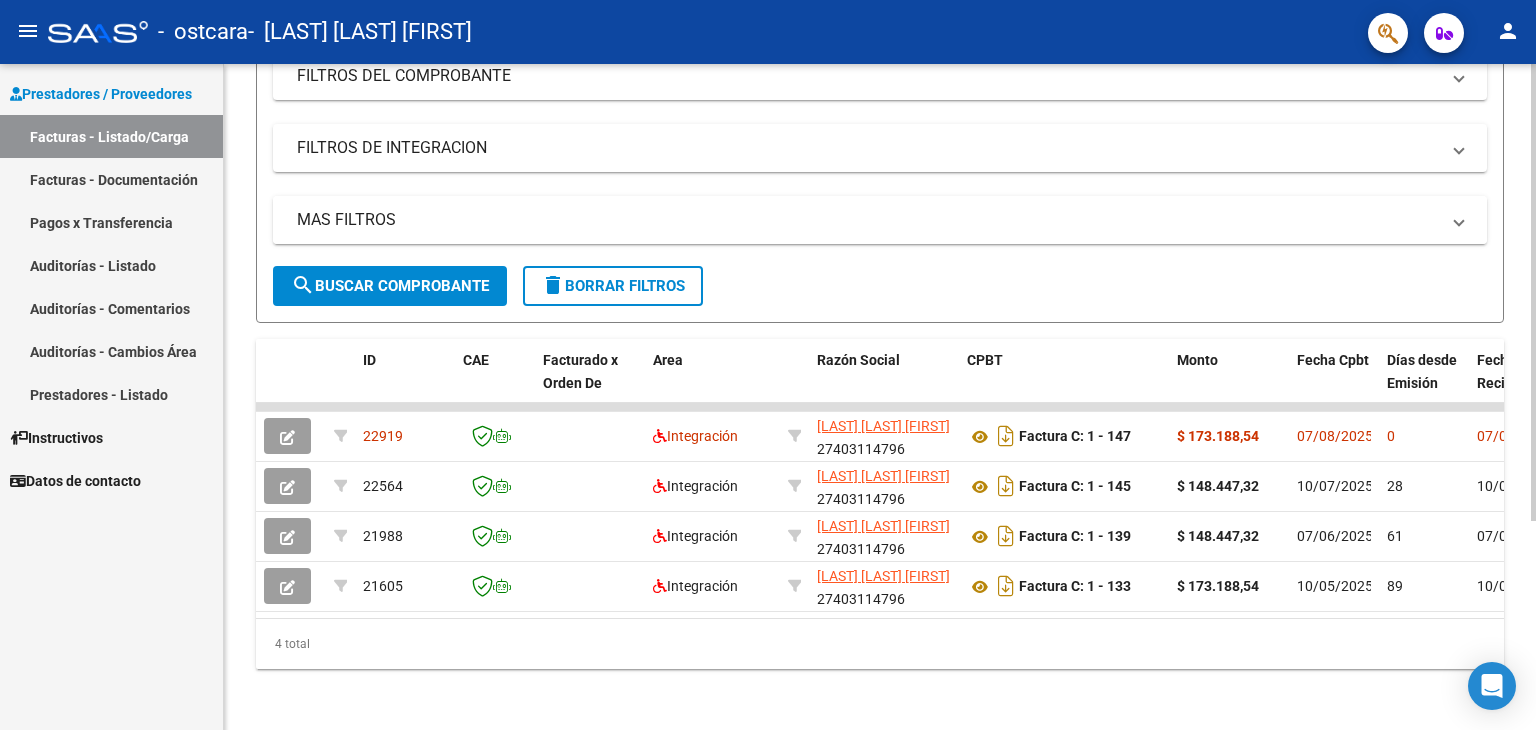 scroll, scrollTop: 300, scrollLeft: 0, axis: vertical 